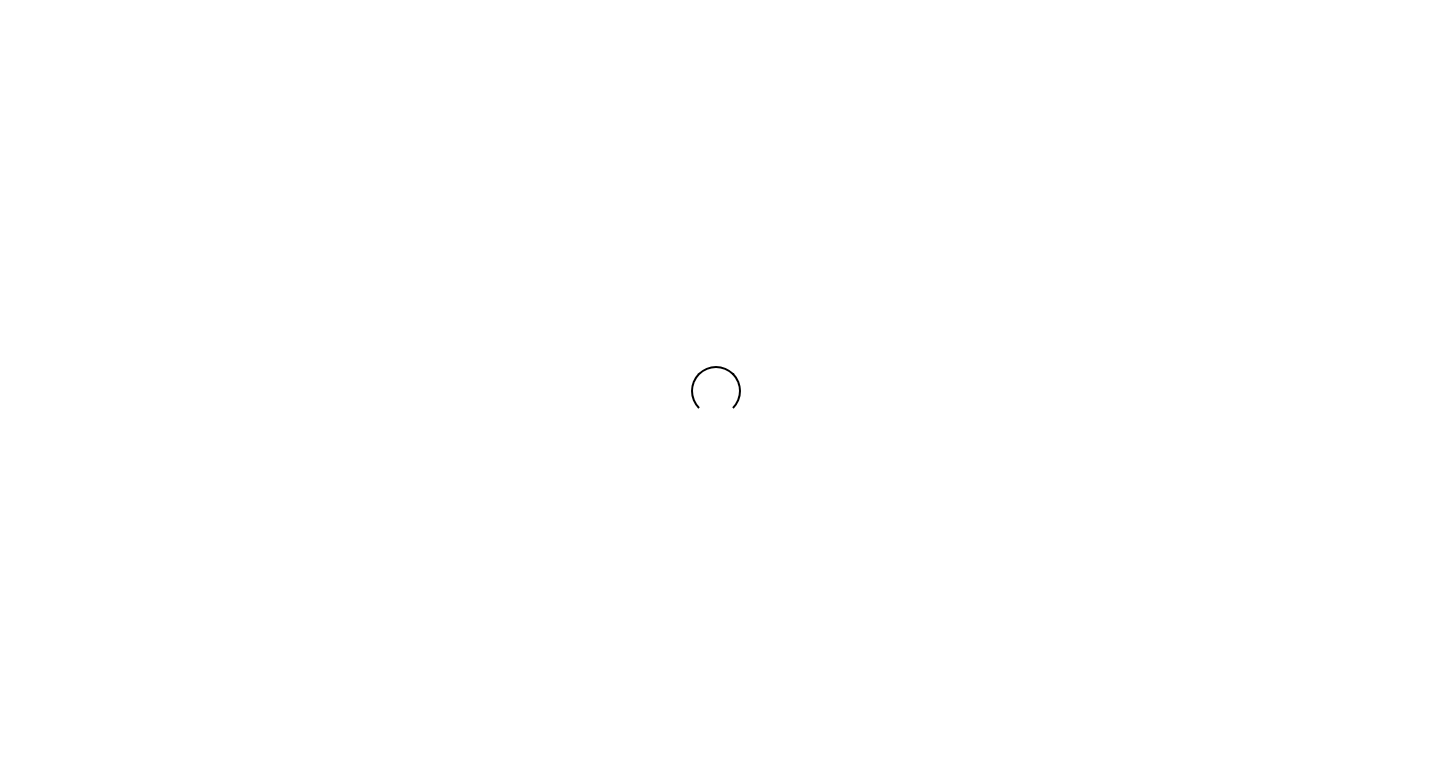 scroll, scrollTop: 0, scrollLeft: 0, axis: both 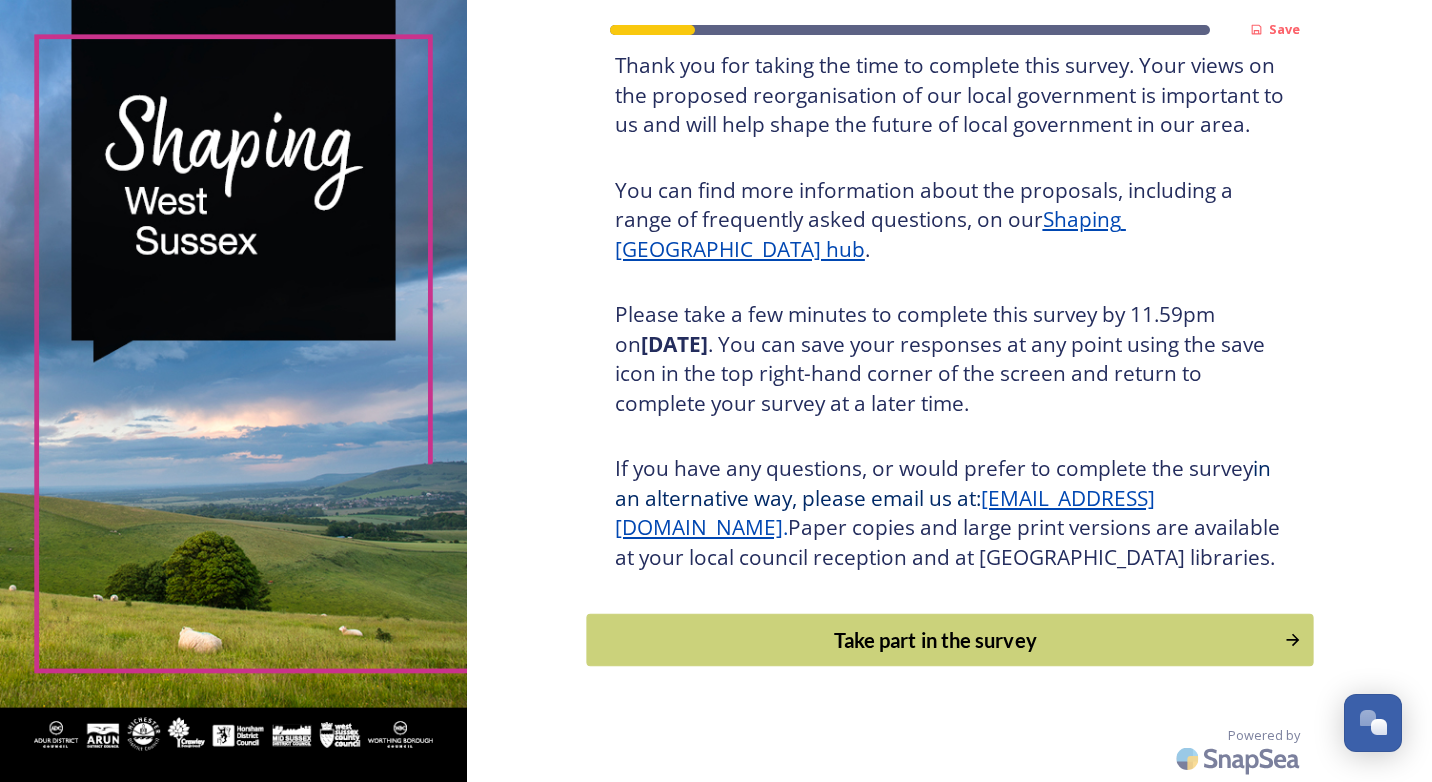 click on "Take part in the survey" at bounding box center [935, 640] 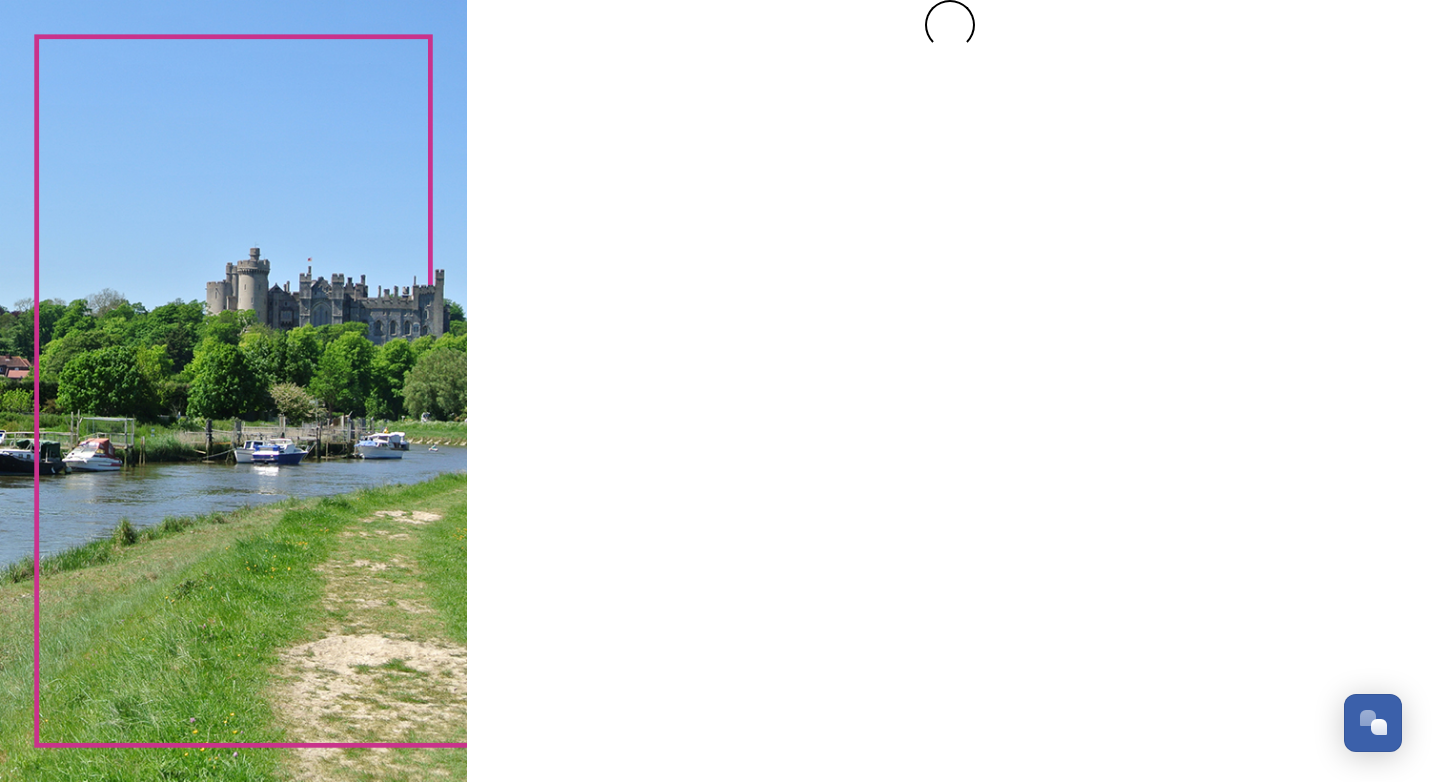 scroll, scrollTop: 0, scrollLeft: 0, axis: both 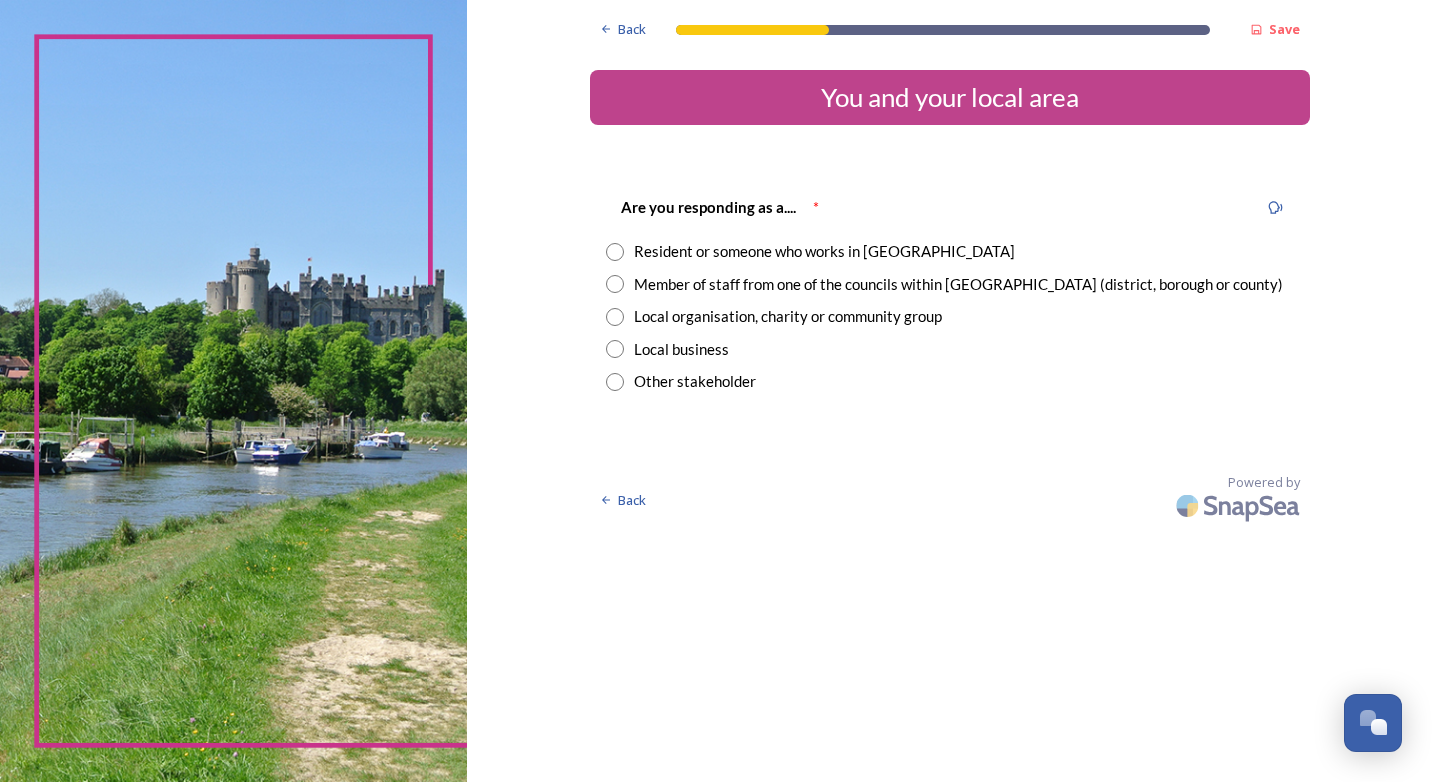 click at bounding box center [615, 284] 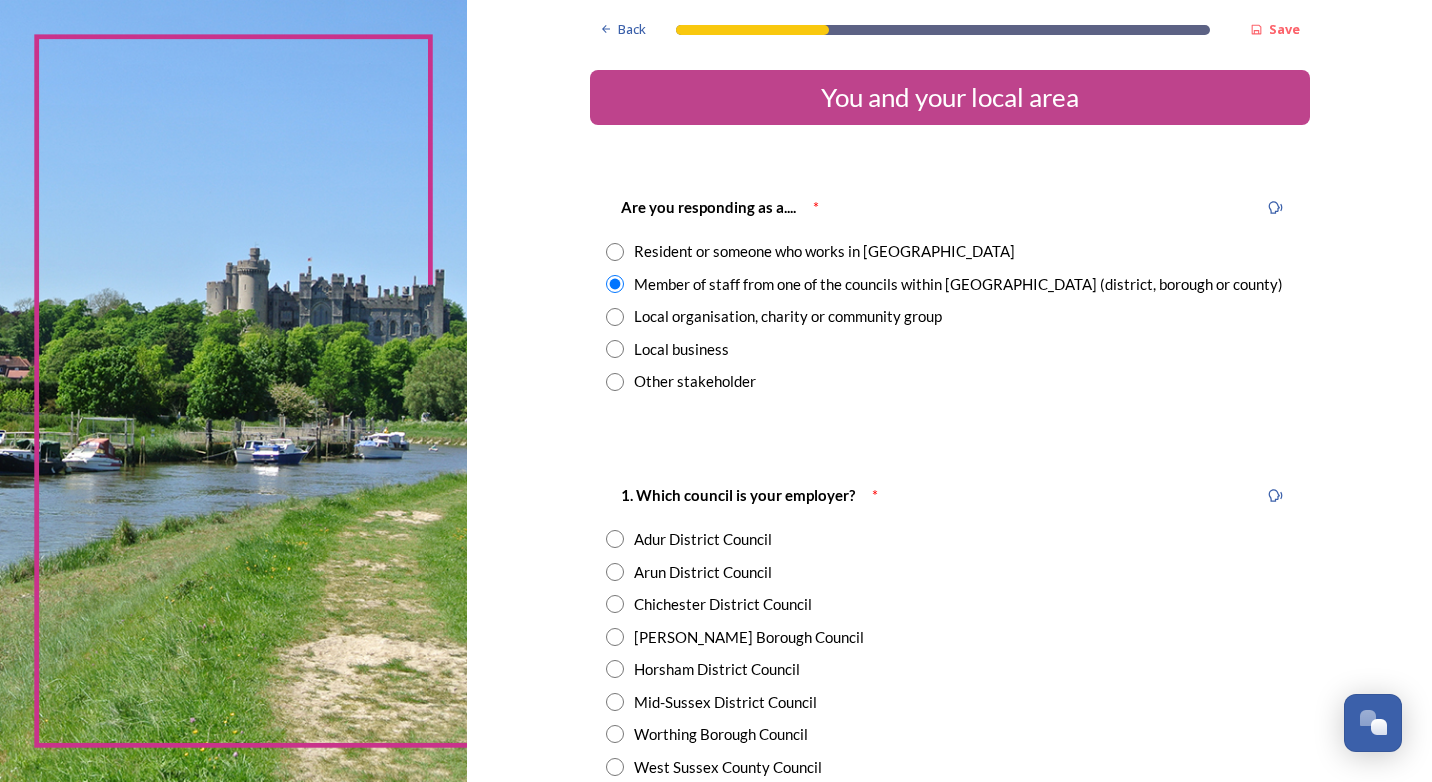 click at bounding box center [615, 539] 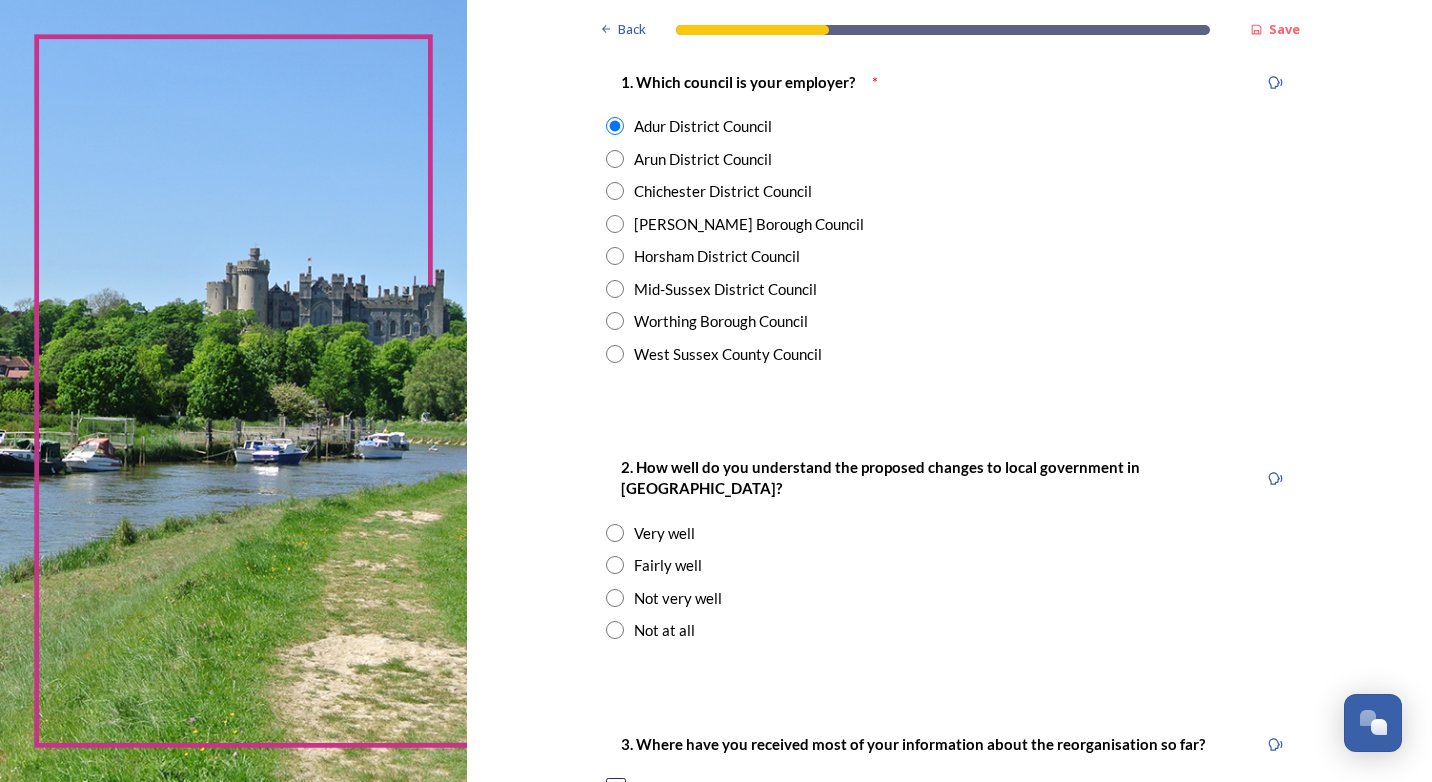 scroll, scrollTop: 442, scrollLeft: 0, axis: vertical 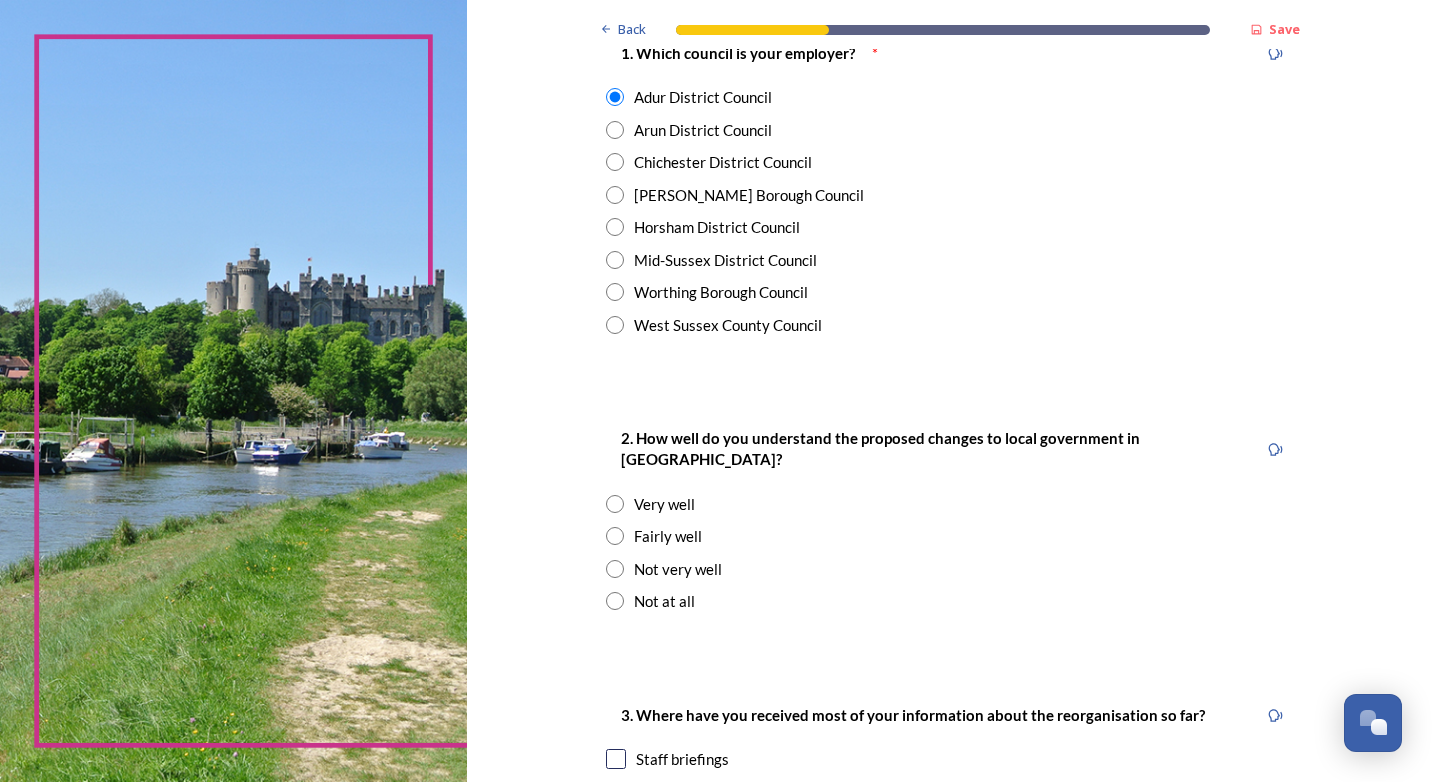 click at bounding box center (615, 504) 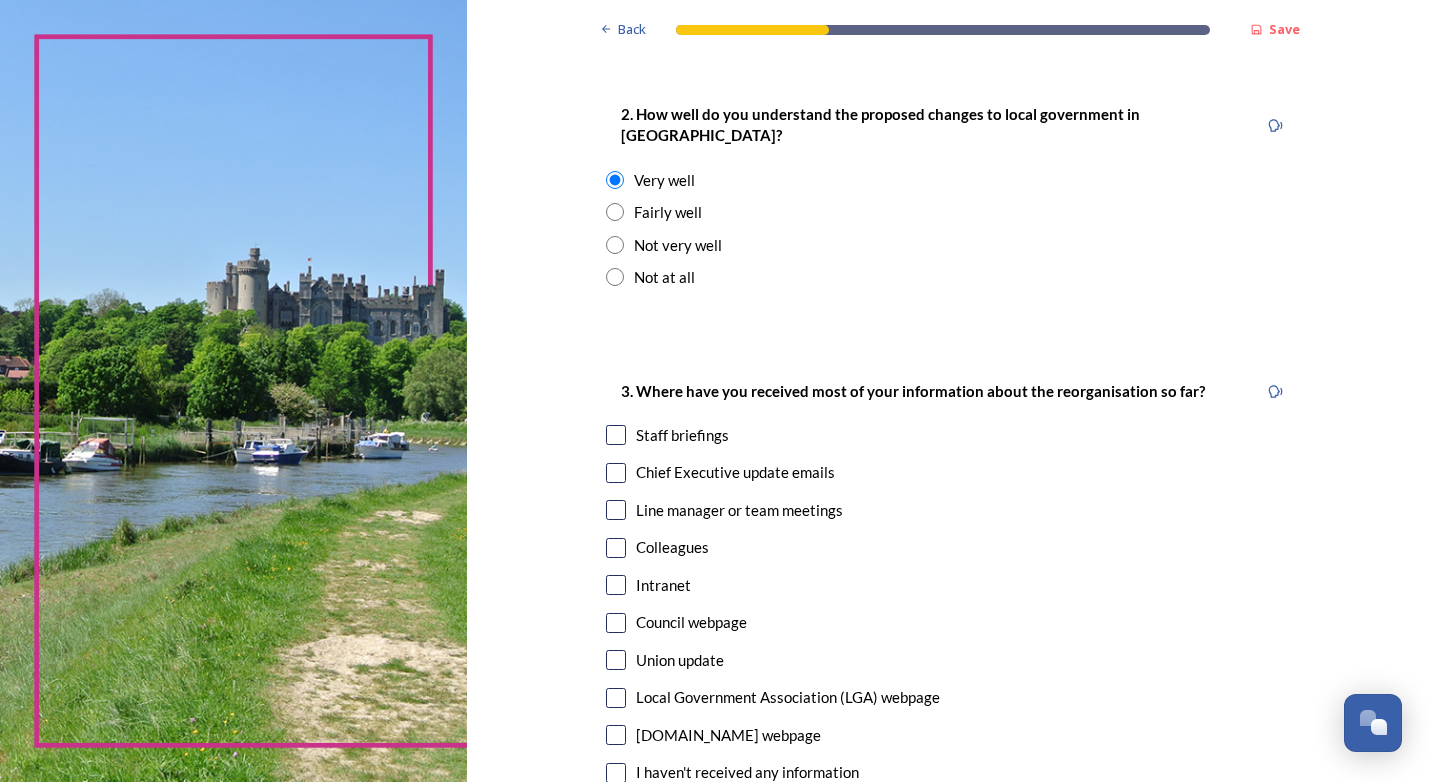 scroll, scrollTop: 764, scrollLeft: 0, axis: vertical 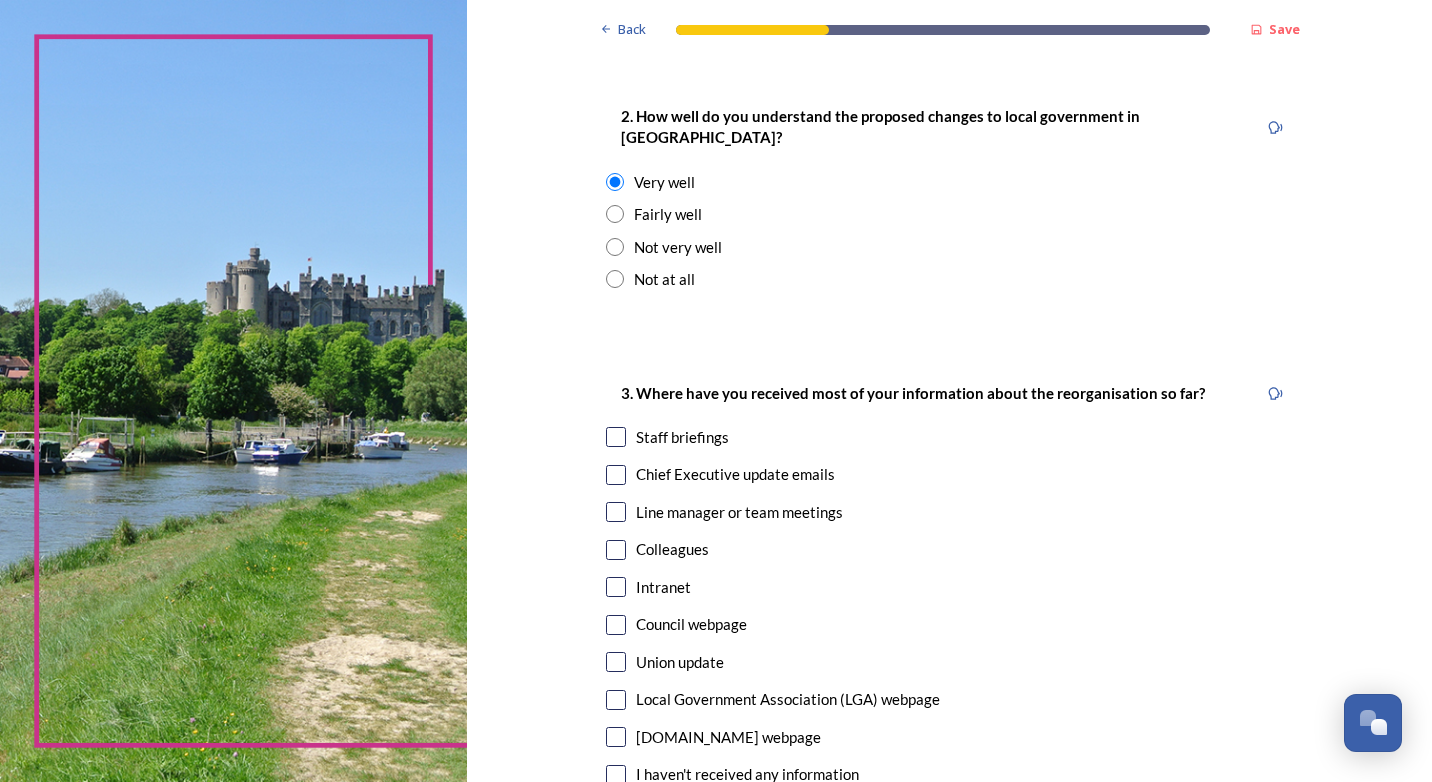 click at bounding box center [616, 437] 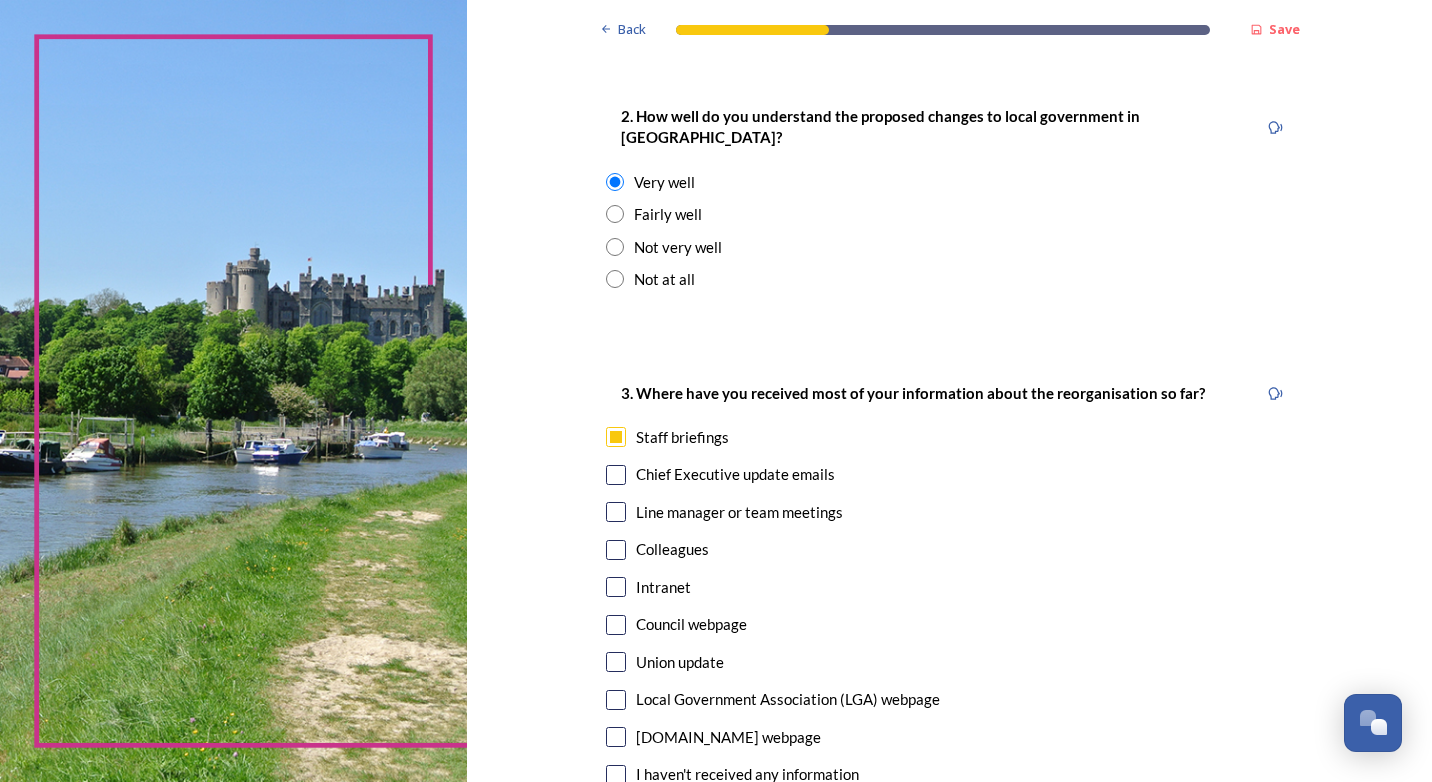 click at bounding box center [616, 737] 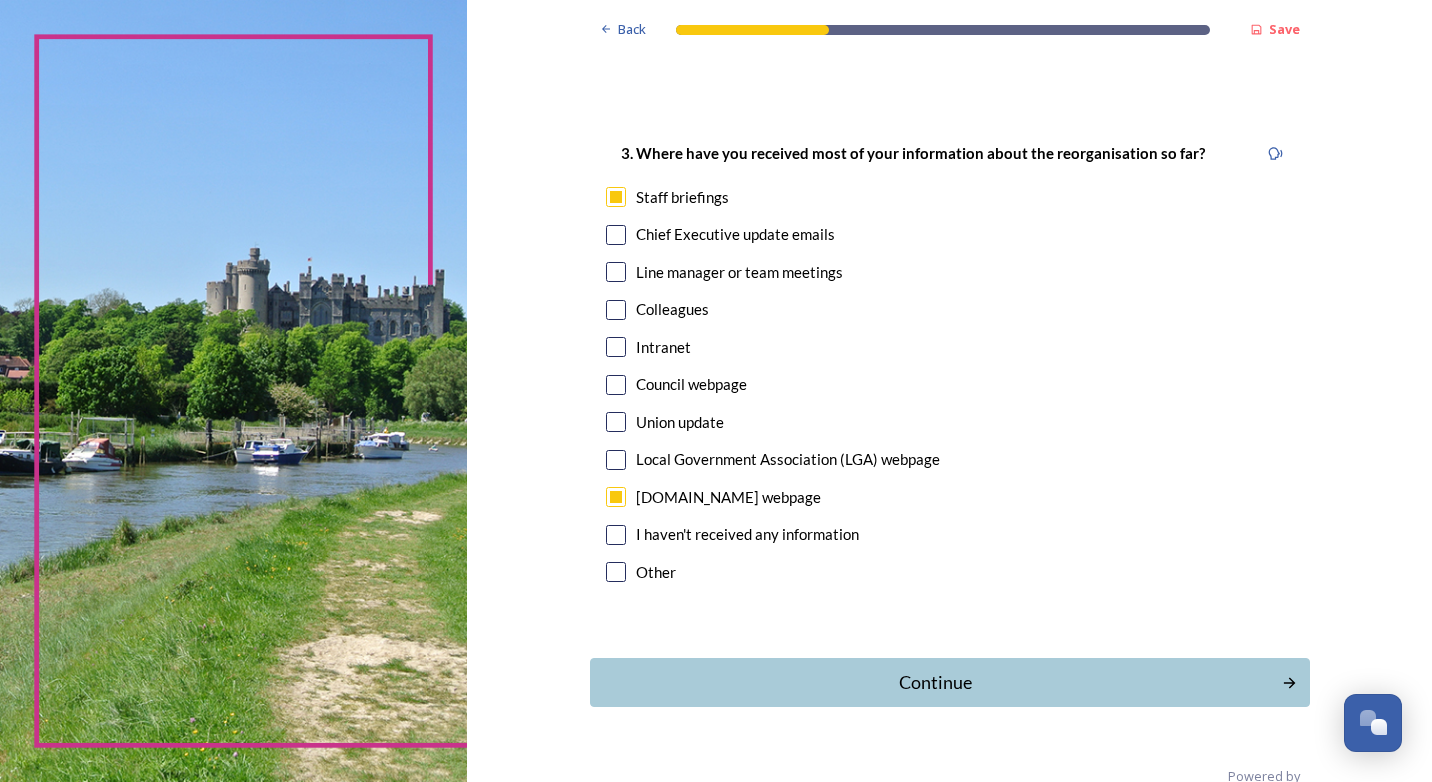 scroll, scrollTop: 1024, scrollLeft: 0, axis: vertical 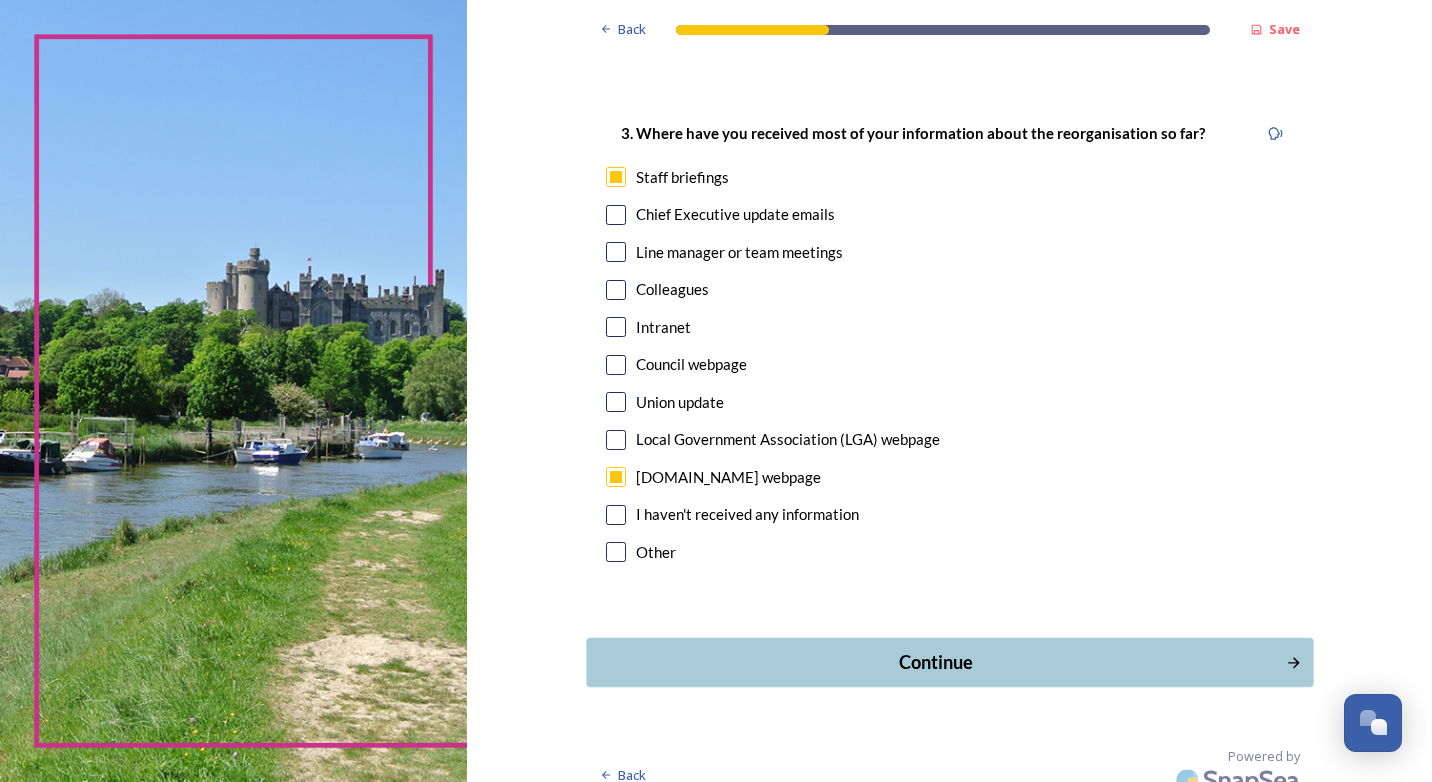 click on "Continue" at bounding box center (935, 662) 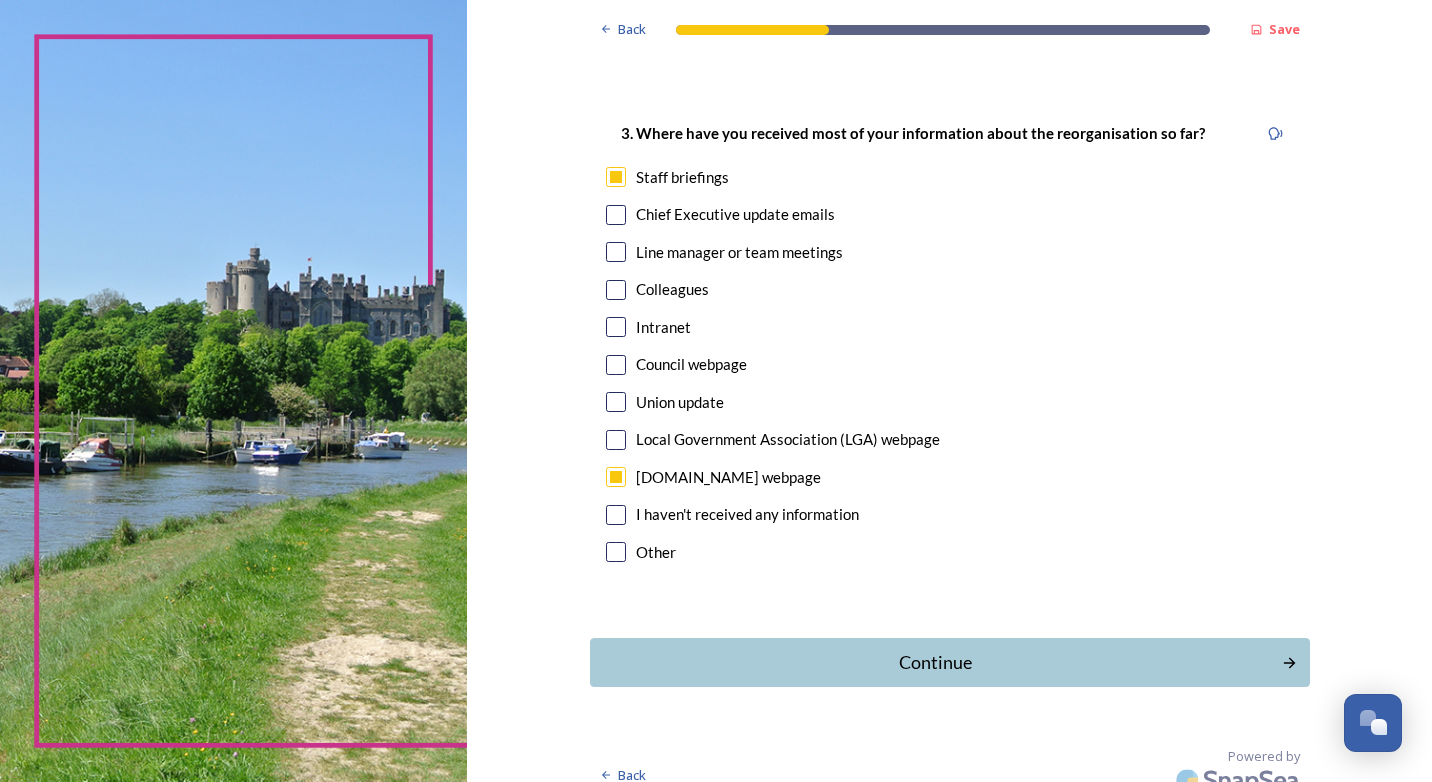 scroll, scrollTop: 0, scrollLeft: 0, axis: both 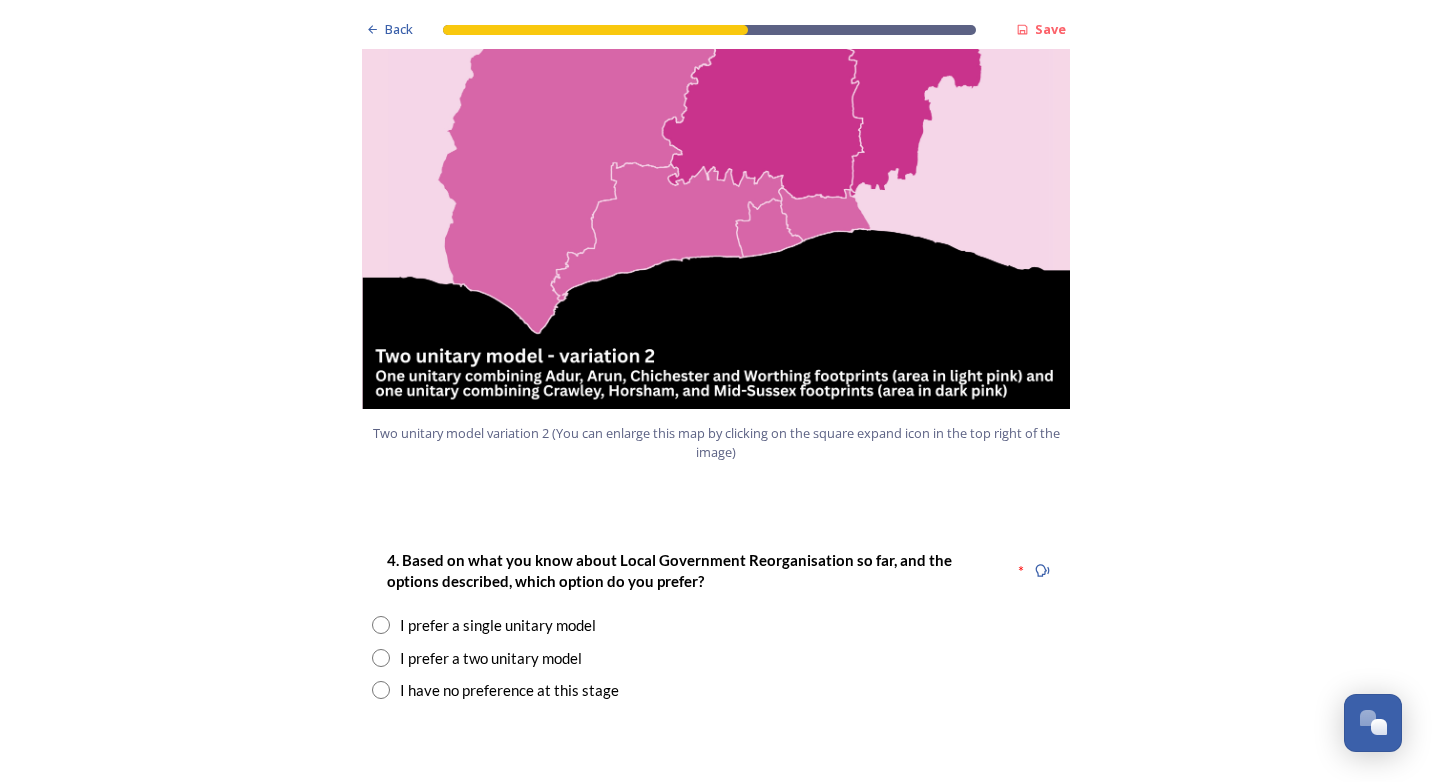 click at bounding box center (381, 658) 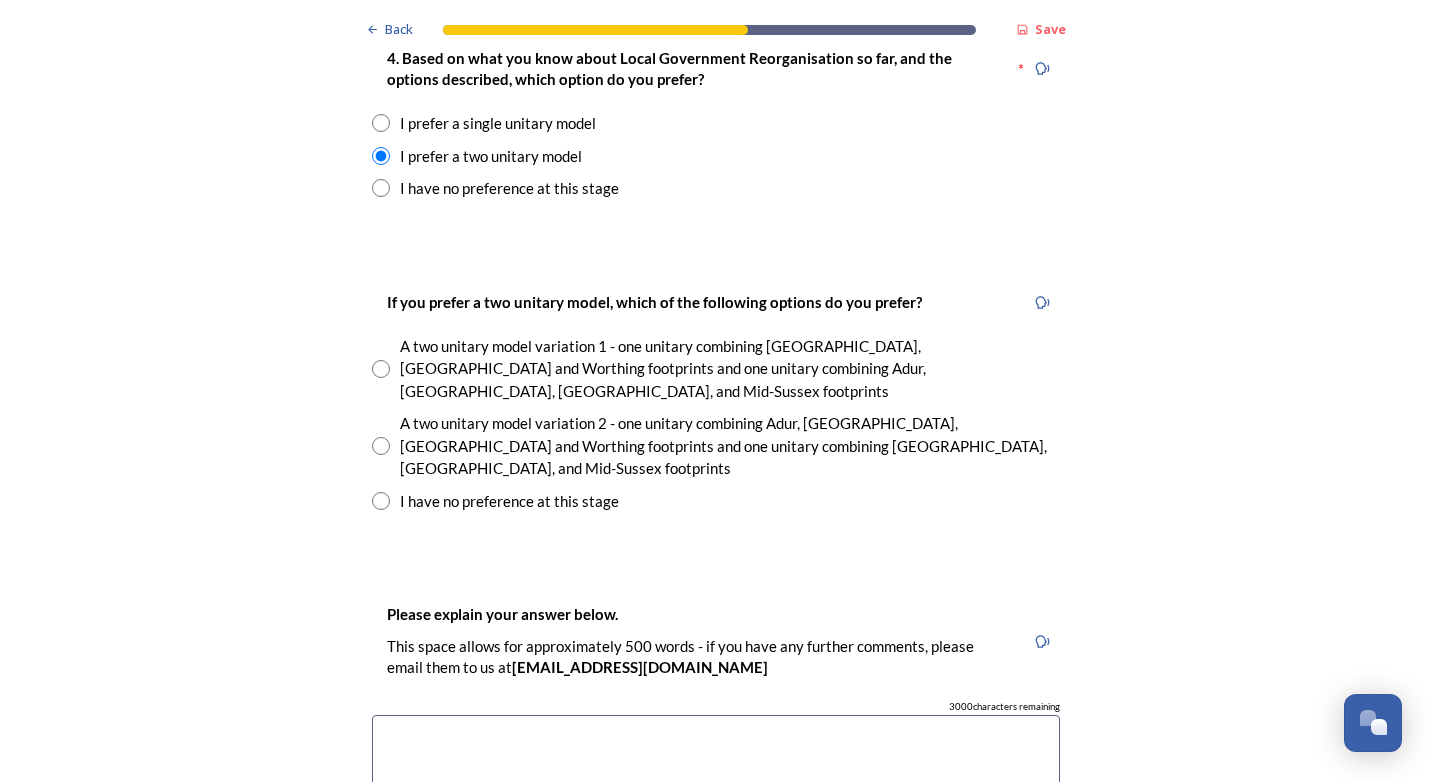scroll, scrollTop: 2761, scrollLeft: 0, axis: vertical 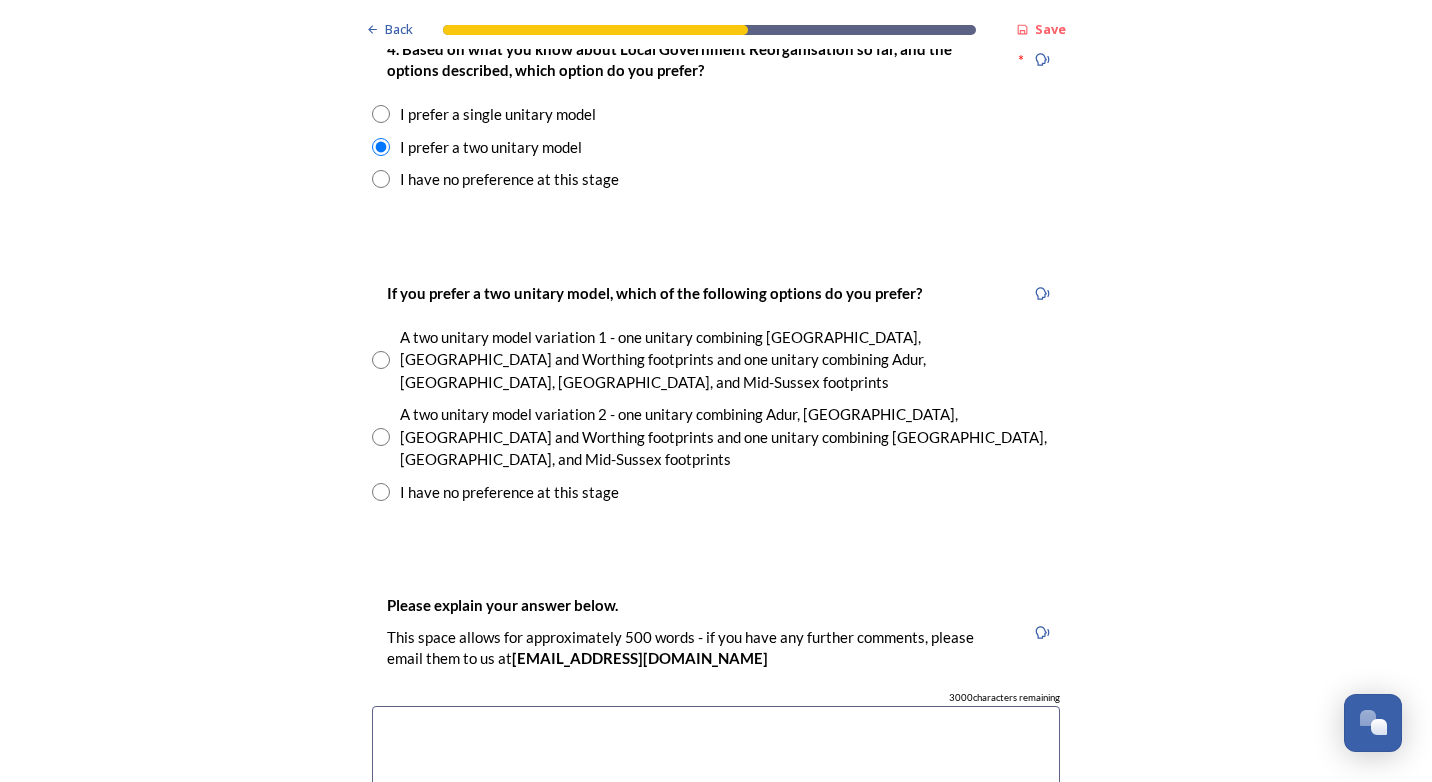click at bounding box center (381, 437) 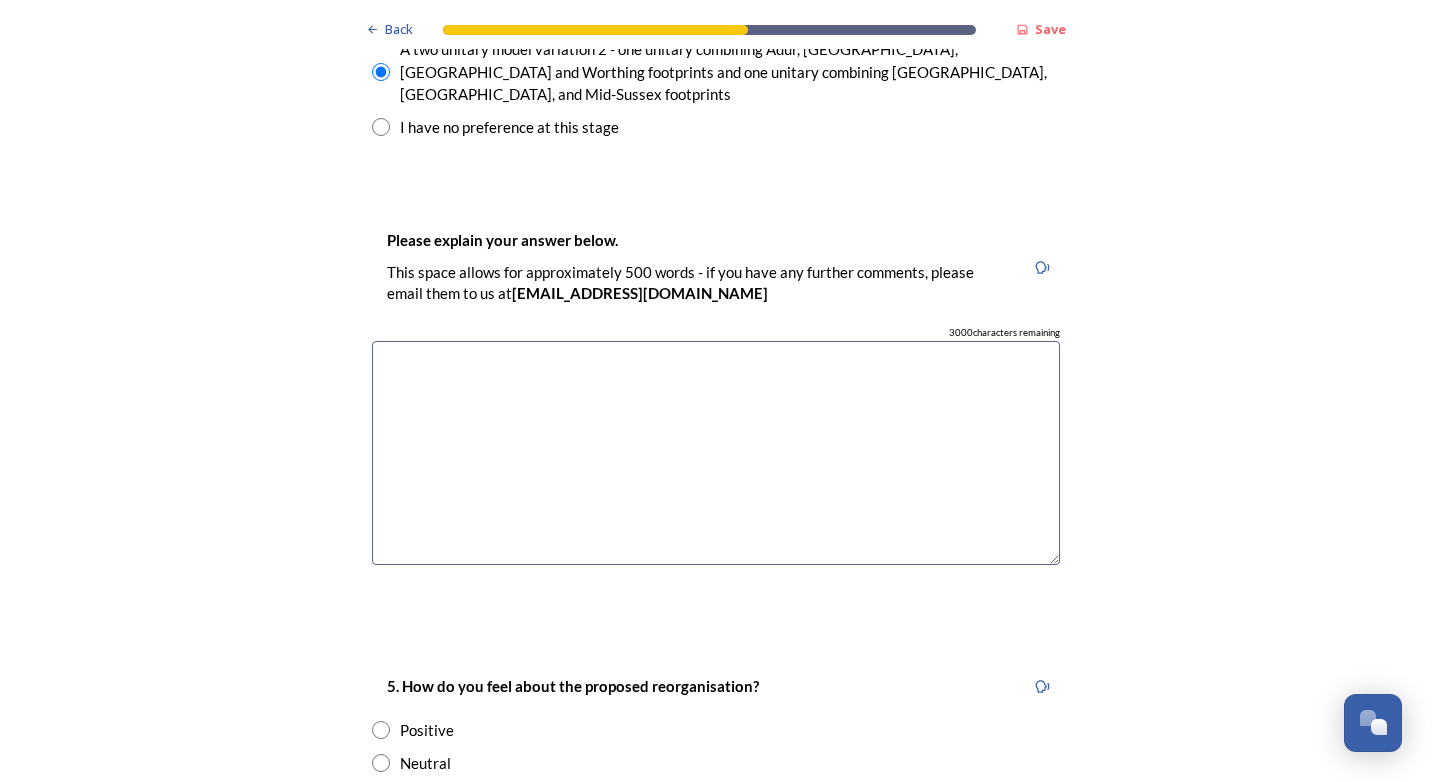 scroll, scrollTop: 3145, scrollLeft: 0, axis: vertical 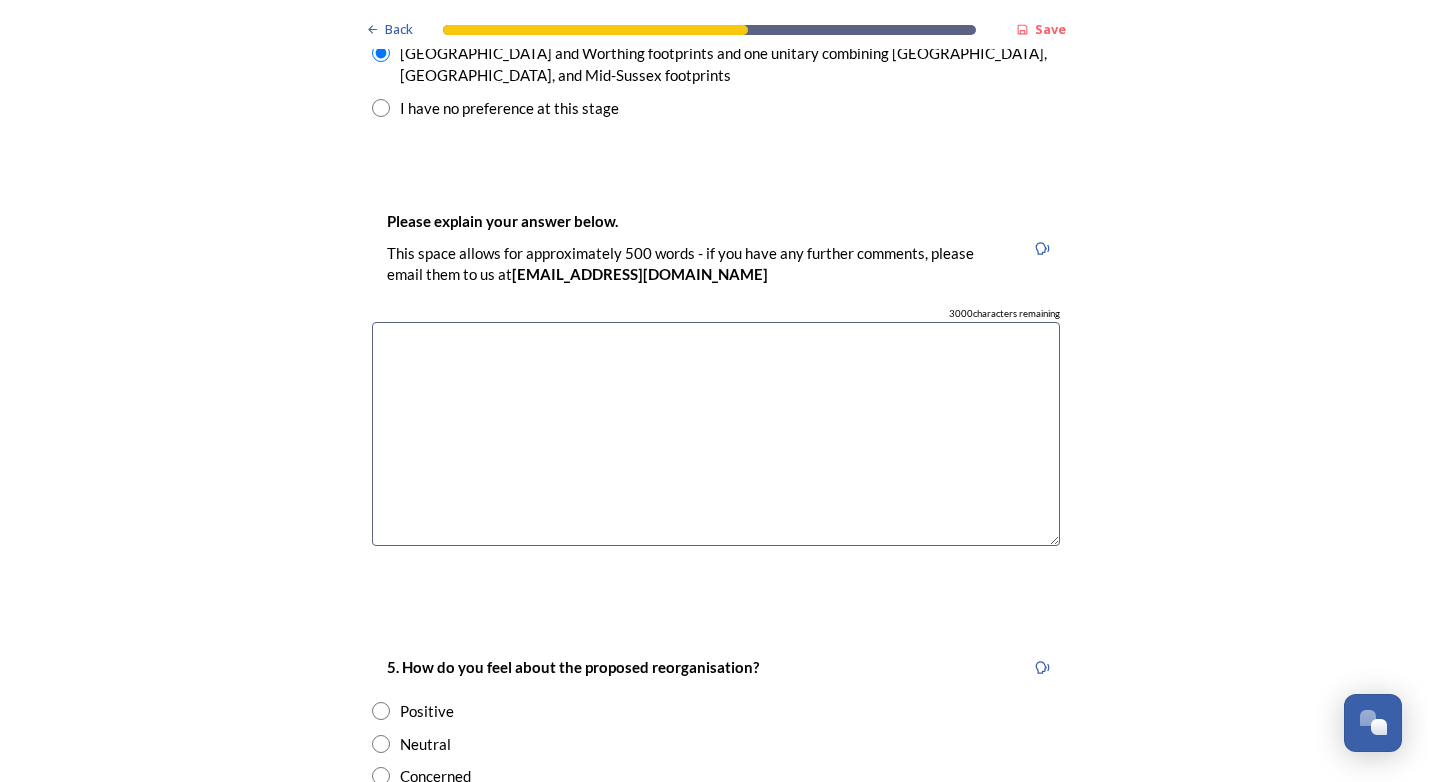 click at bounding box center [381, 711] 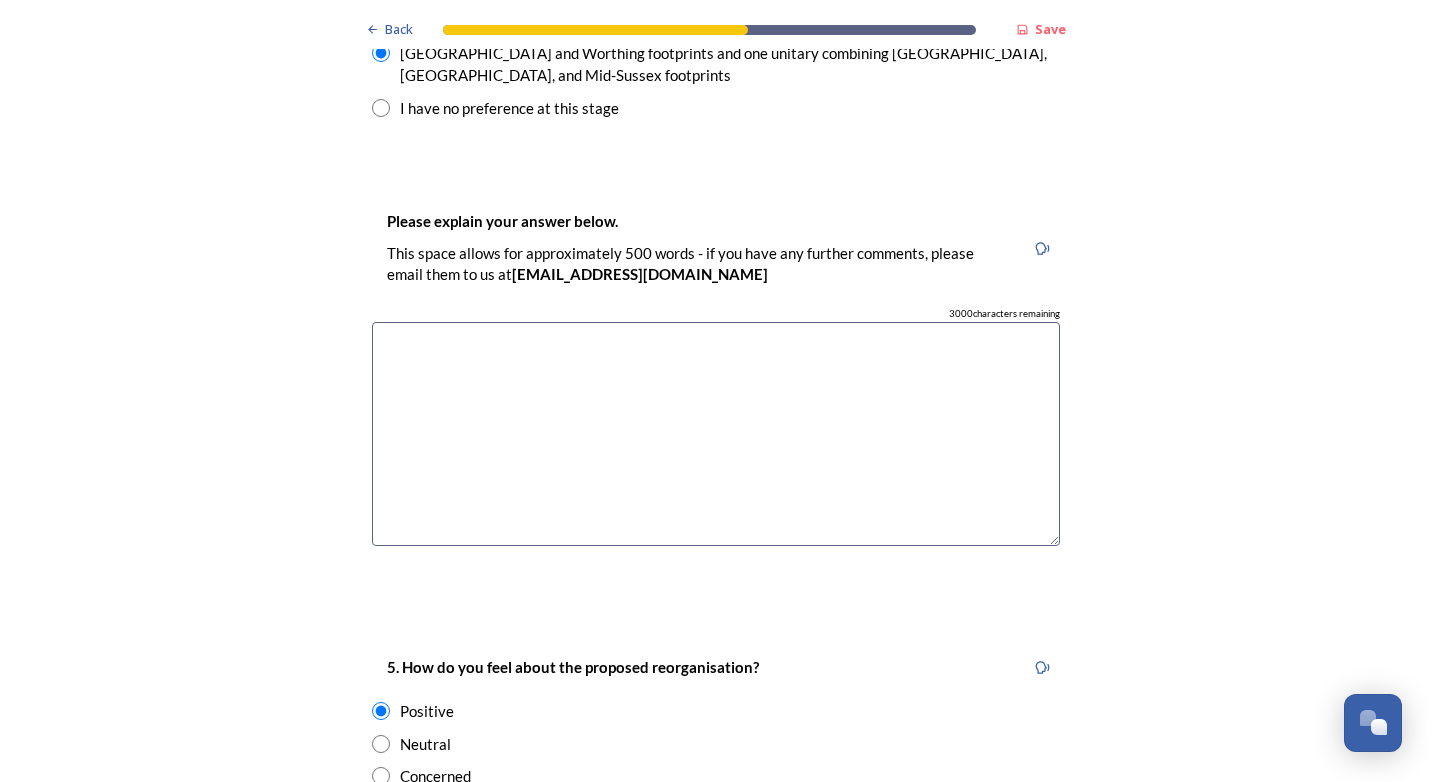 click at bounding box center (716, 434) 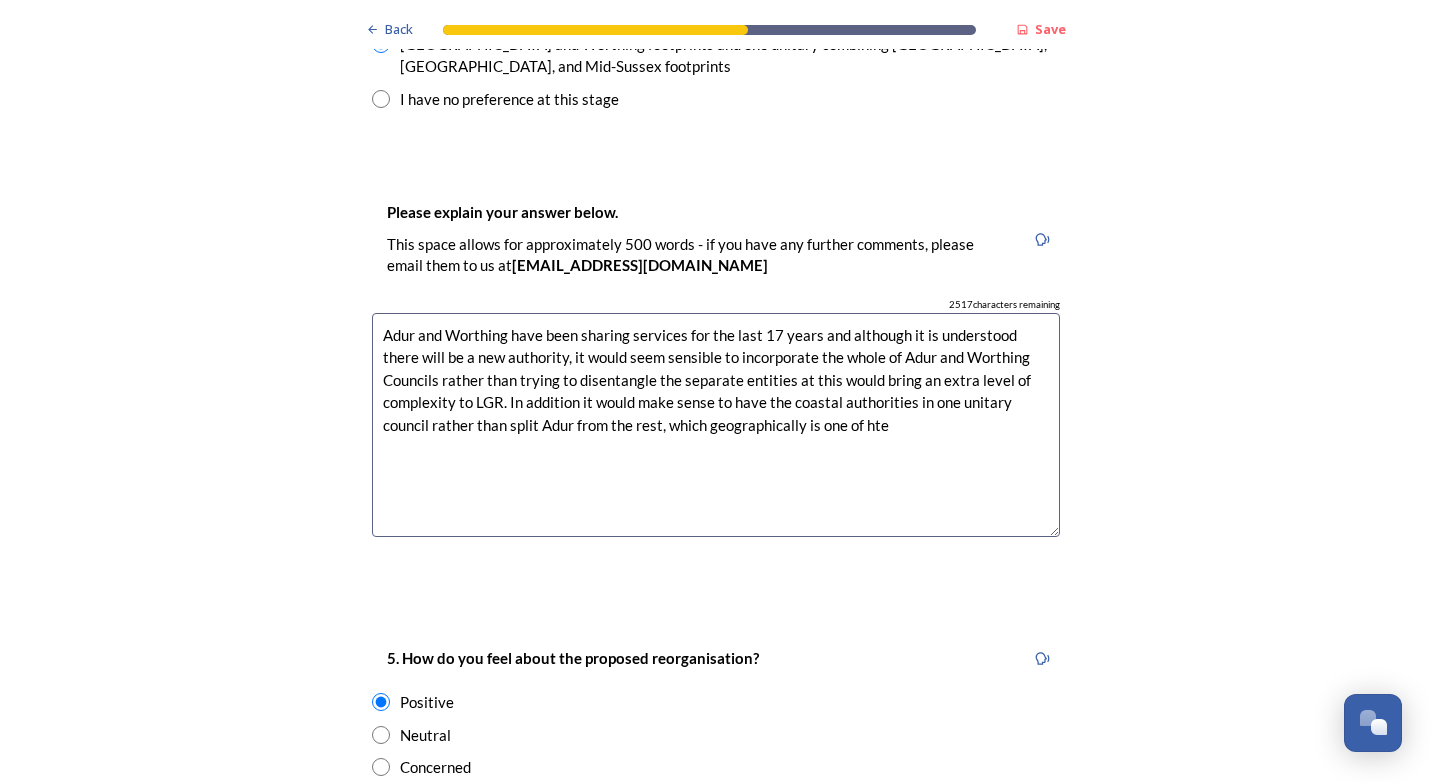 drag, startPoint x: 859, startPoint y: 325, endPoint x: 877, endPoint y: 325, distance: 18 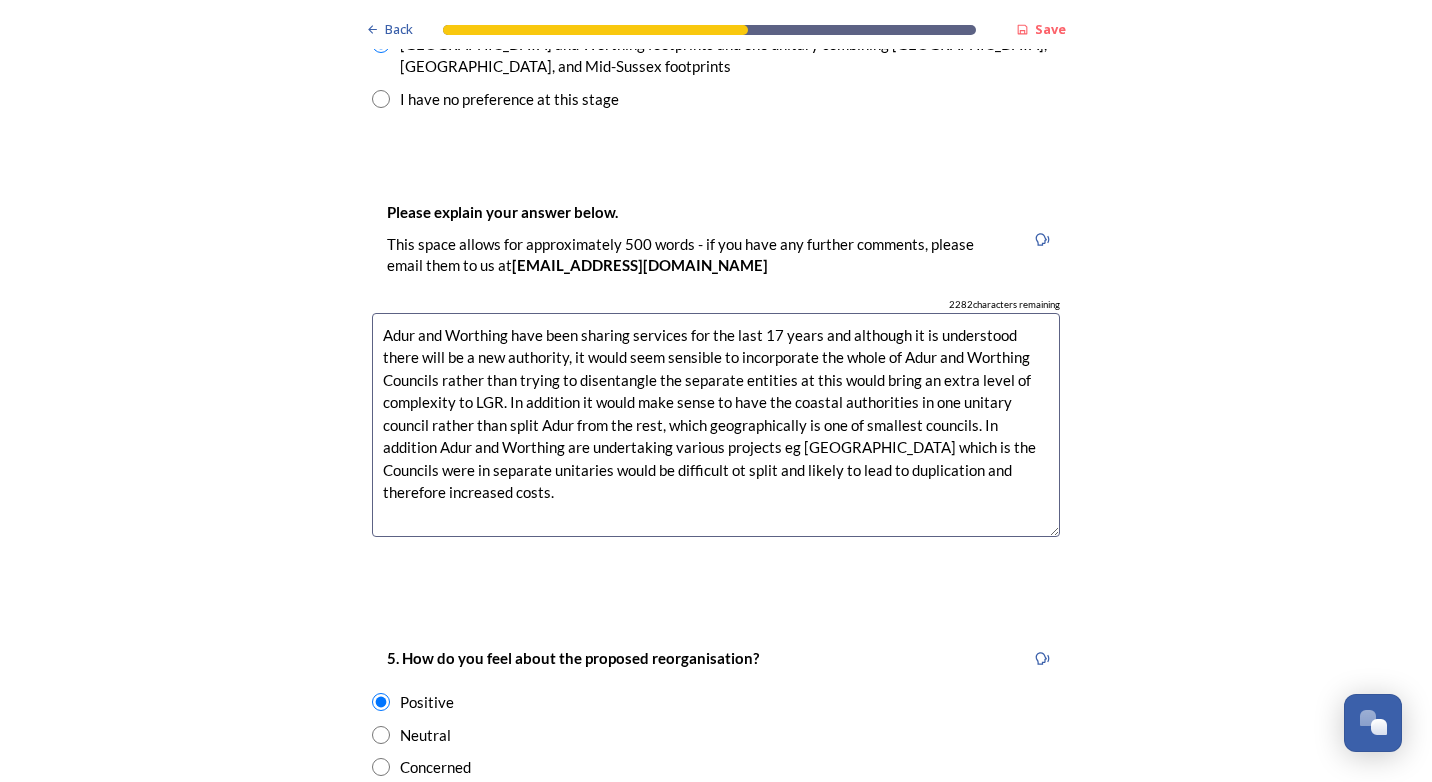click on "Adur and Worthing have been sharing services for the last 17 years and although it is understood there will be a new authority, it would seem sensible to incorporate the whole of Adur and Worthing Councils rather than trying to disentangle the separate entities at this would bring an extra level of complexity to LGR. In addition it would make sense to have the coastal authorities in one unitary council rather than split Adur from the rest, which geographically is one of smallest councils. In addition Adur and Worthing are undertaking various projects eg [GEOGRAPHIC_DATA] which is the Councils were in separate unitaries would be difficult ot split and likely to lead to duplication and therefore increased costs." at bounding box center [716, 425] 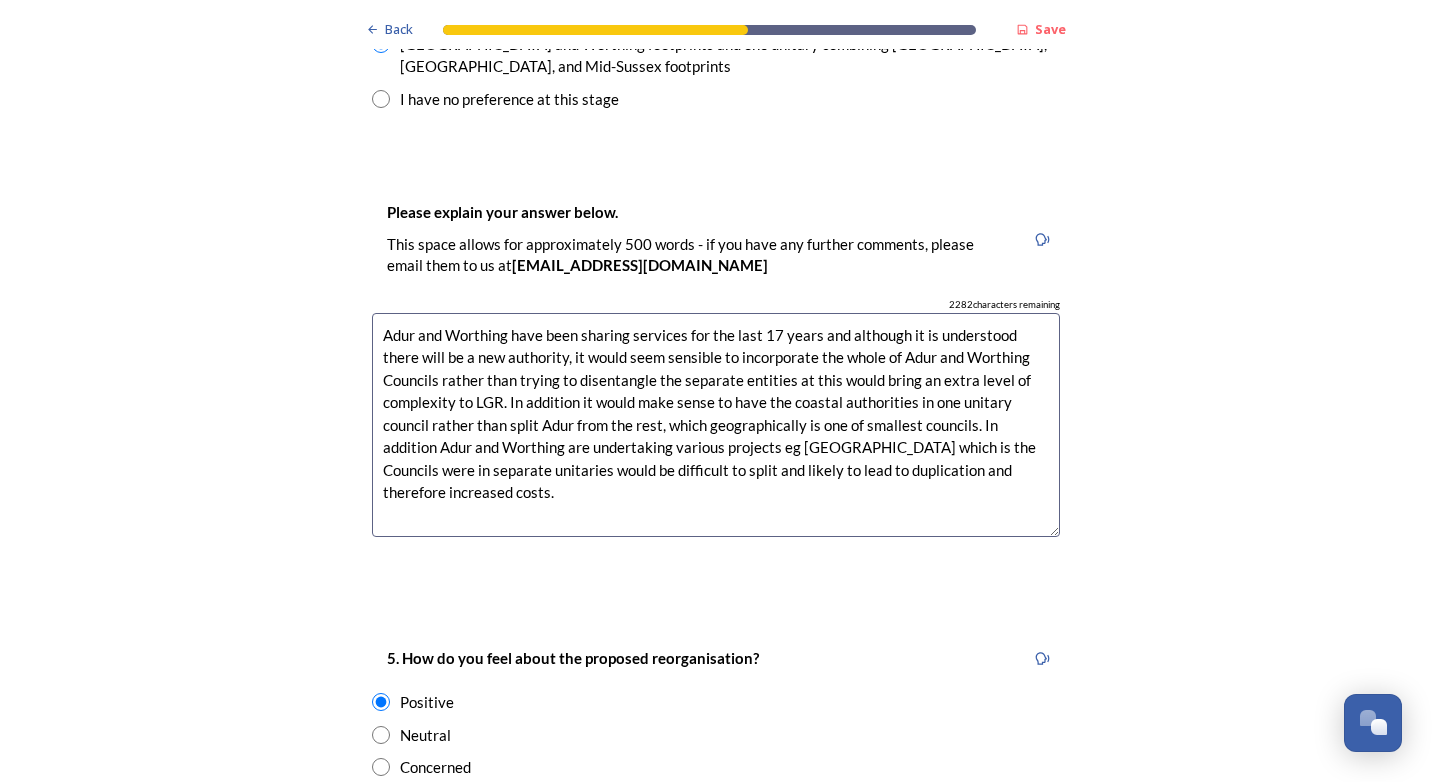 click on "Adur and Worthing have been sharing services for the last 17 years and although it is understood there will be a new authority, it would seem sensible to incorporate the whole of Adur and Worthing Councils rather than trying to disentangle the separate entities at this would bring an extra level of complexity to LGR. In addition it would make sense to have the coastal authorities in one unitary council rather than split Adur from the rest, which geographically is one of smallest councils. In addition Adur and Worthing are undertaking various projects eg [GEOGRAPHIC_DATA] which is the Councils were in separate unitaries would be difficult to split and likely to lead to duplication and therefore increased costs." at bounding box center [716, 425] 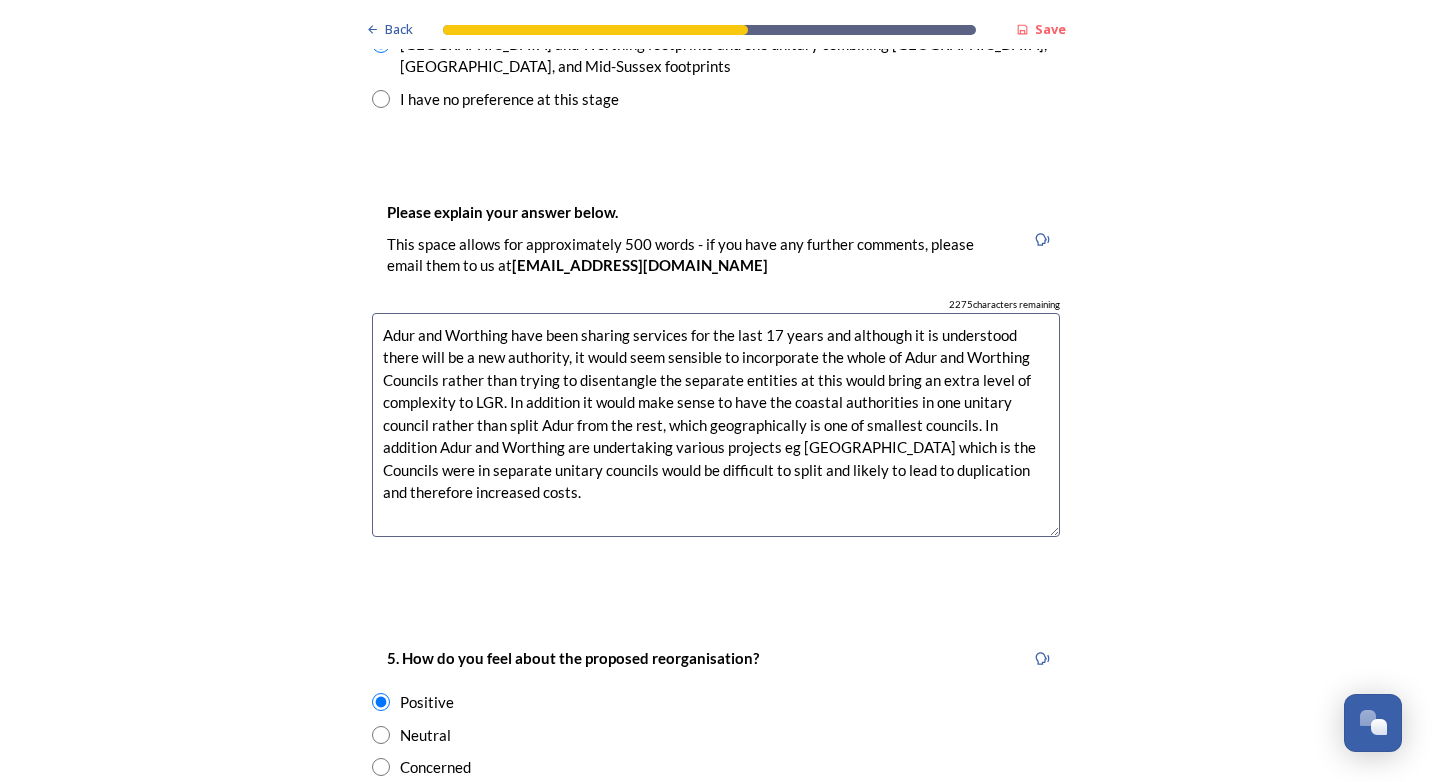 click on "Adur and Worthing have been sharing services for the last 17 years and although it is understood there will be a new authority, it would seem sensible to incorporate the whole of Adur and Worthing Councils rather than trying to disentangle the separate entities at this would bring an extra level of complexity to LGR. In addition it would make sense to have the coastal authorities in one unitary council rather than split Adur from the rest, which geographically is one of smallest councils. In addition Adur and Worthing are undertaking various projects eg [GEOGRAPHIC_DATA] which is the Councils were in separate unitary councils would be difficult to split and likely to lead to duplication and therefore increased costs." at bounding box center (716, 425) 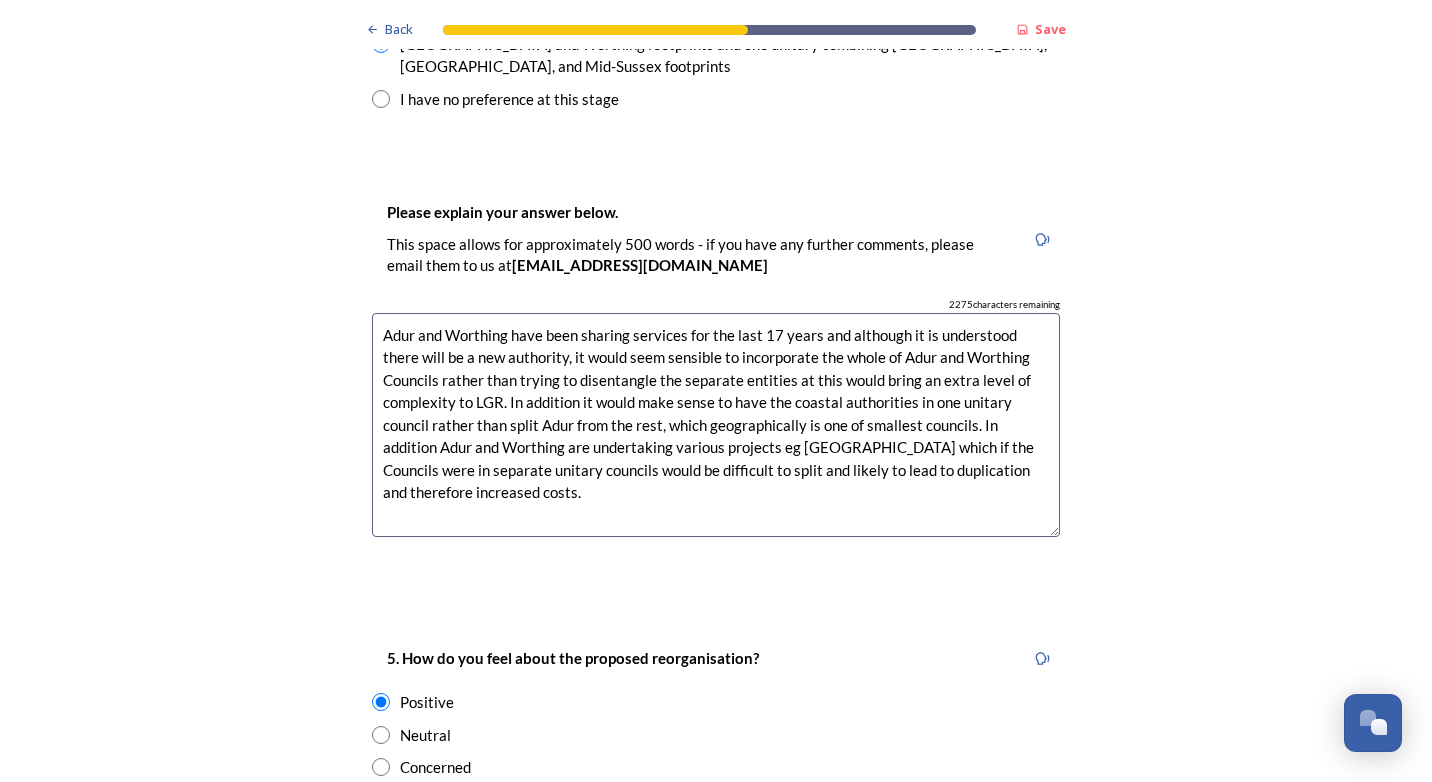 drag, startPoint x: 1004, startPoint y: 344, endPoint x: 1003, endPoint y: 319, distance: 25.019993 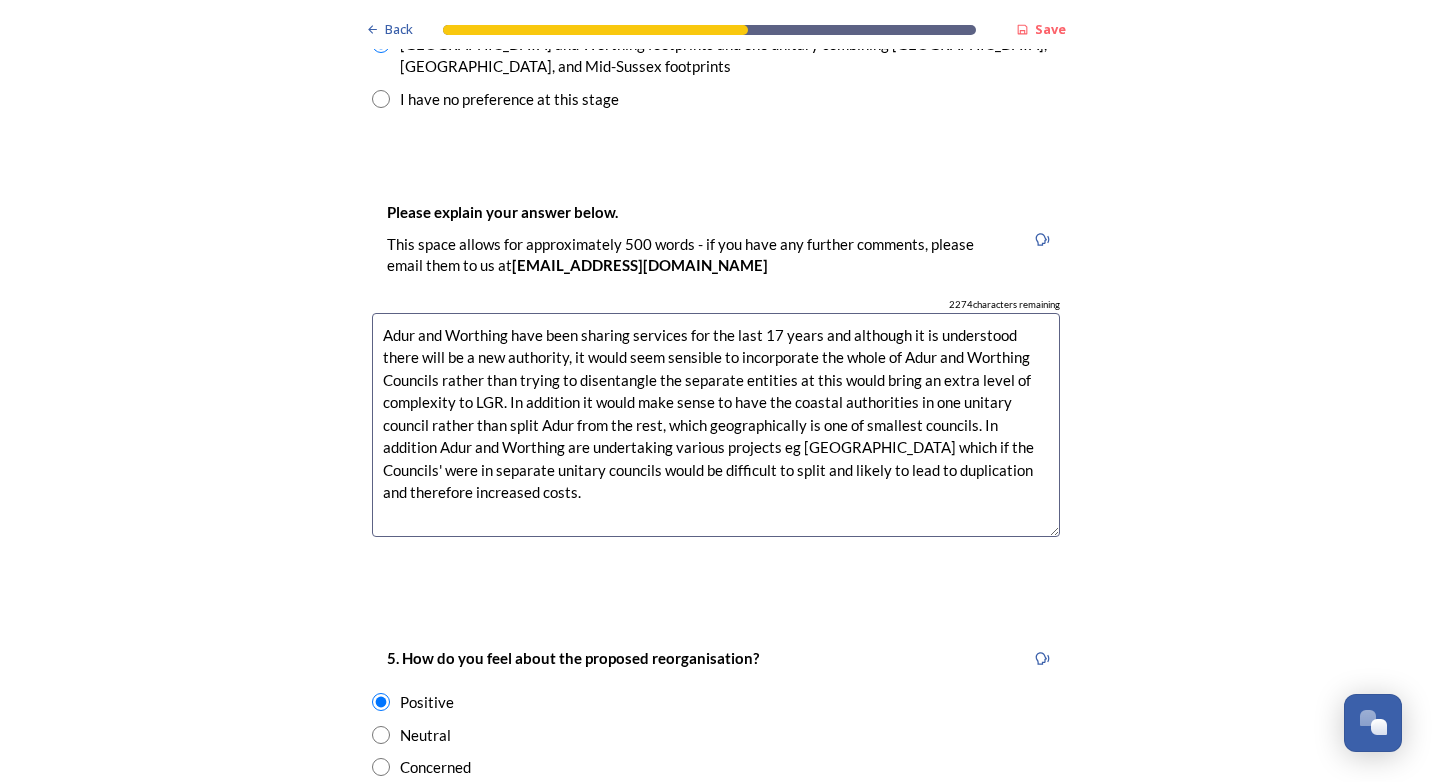 drag, startPoint x: 523, startPoint y: 362, endPoint x: 535, endPoint y: 338, distance: 26.832815 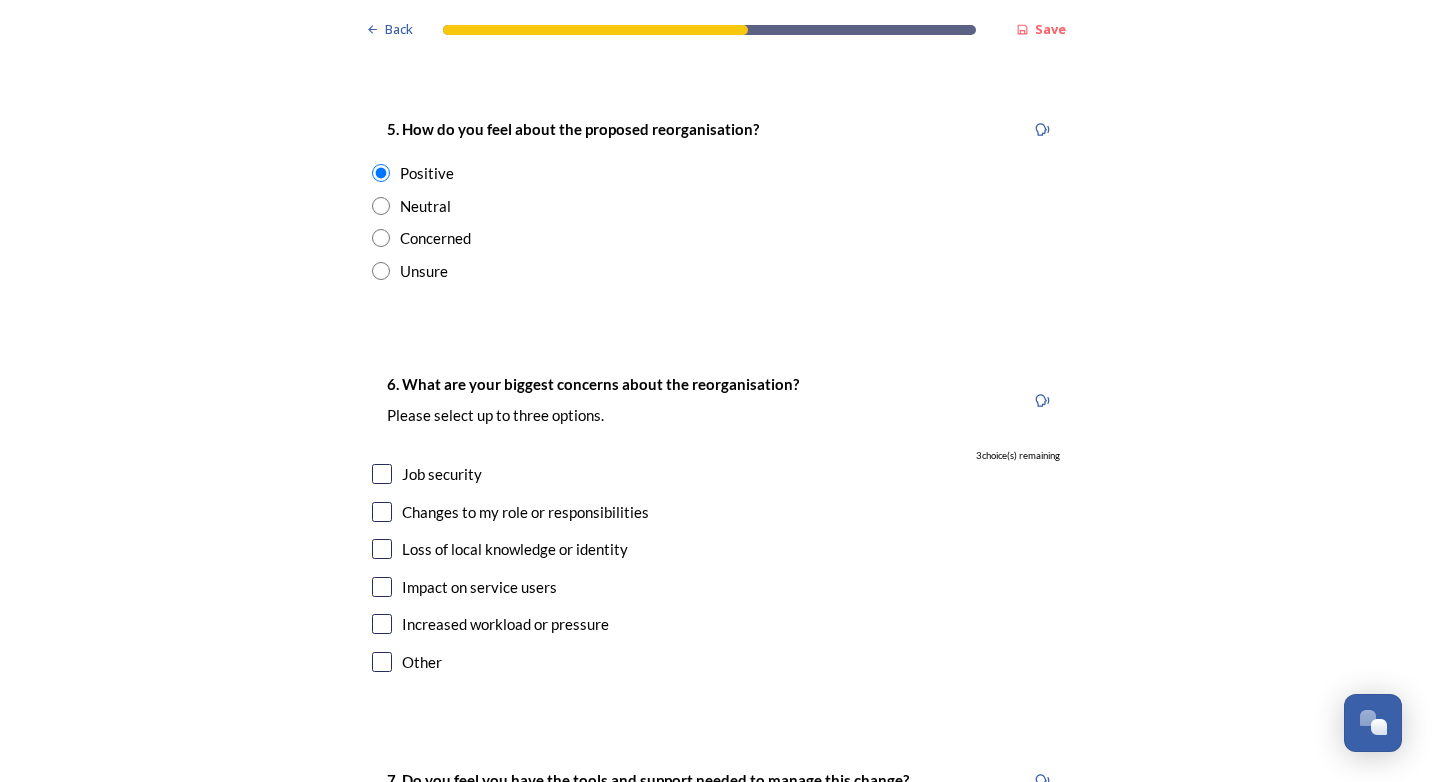 scroll, scrollTop: 3692, scrollLeft: 0, axis: vertical 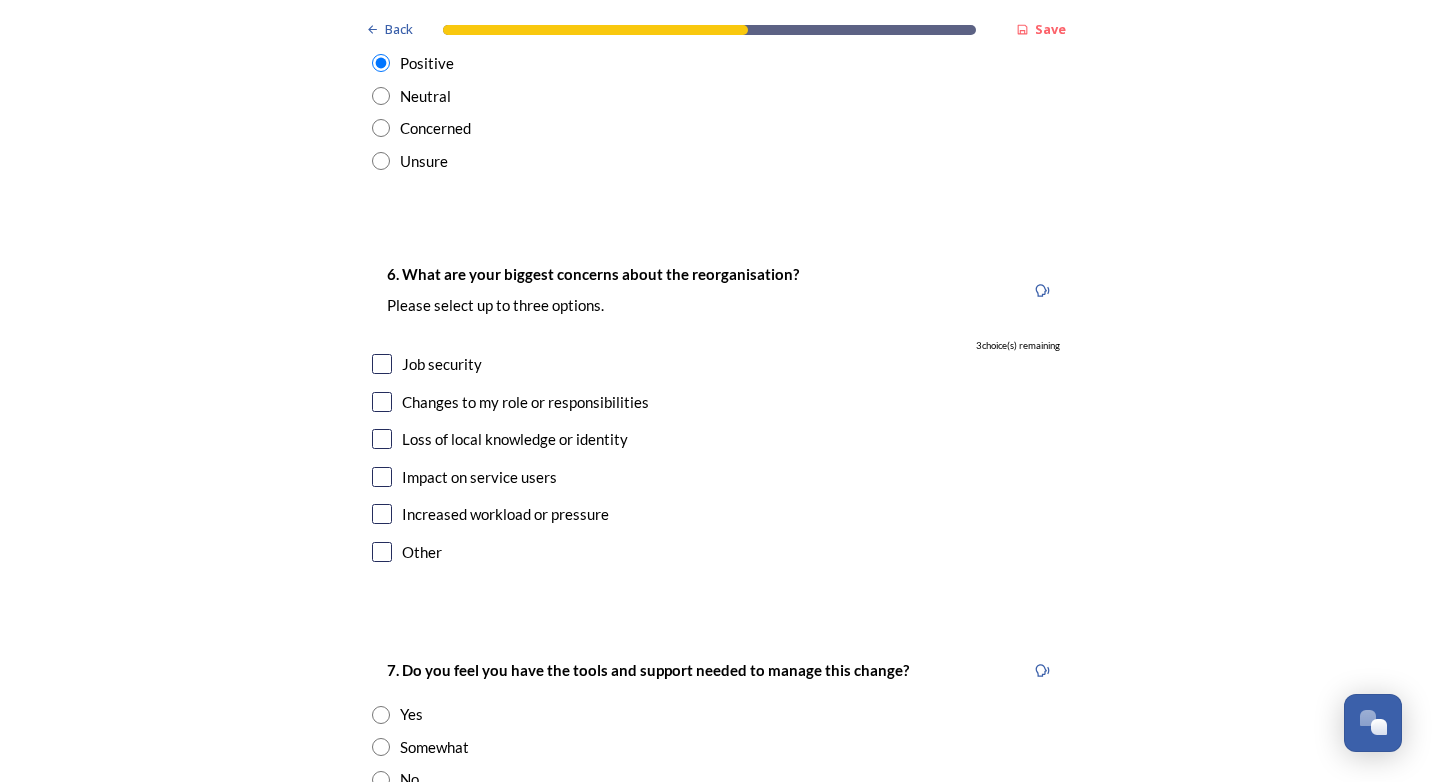 type on "Adur and Worthing have been sharing services for the last 17 years and although it is understood there will be a new authority, it would seem sensible to incorporate the whole of Adur and Worthing Councils rather than trying to disentangle the separate entities at this would bring an extra level of complexity to LGR. In addition it would make sense to have the coastal authorities in one unitary council rather than split Adur from the rest, which geographically is one of smallest councils. In addition Adur and Worthing are undertaking various projects eg [GEOGRAPHIC_DATA] which if the Councils' were in separate unitaries would be difficult to split and likely to lead to duplication and therefore increased costs." 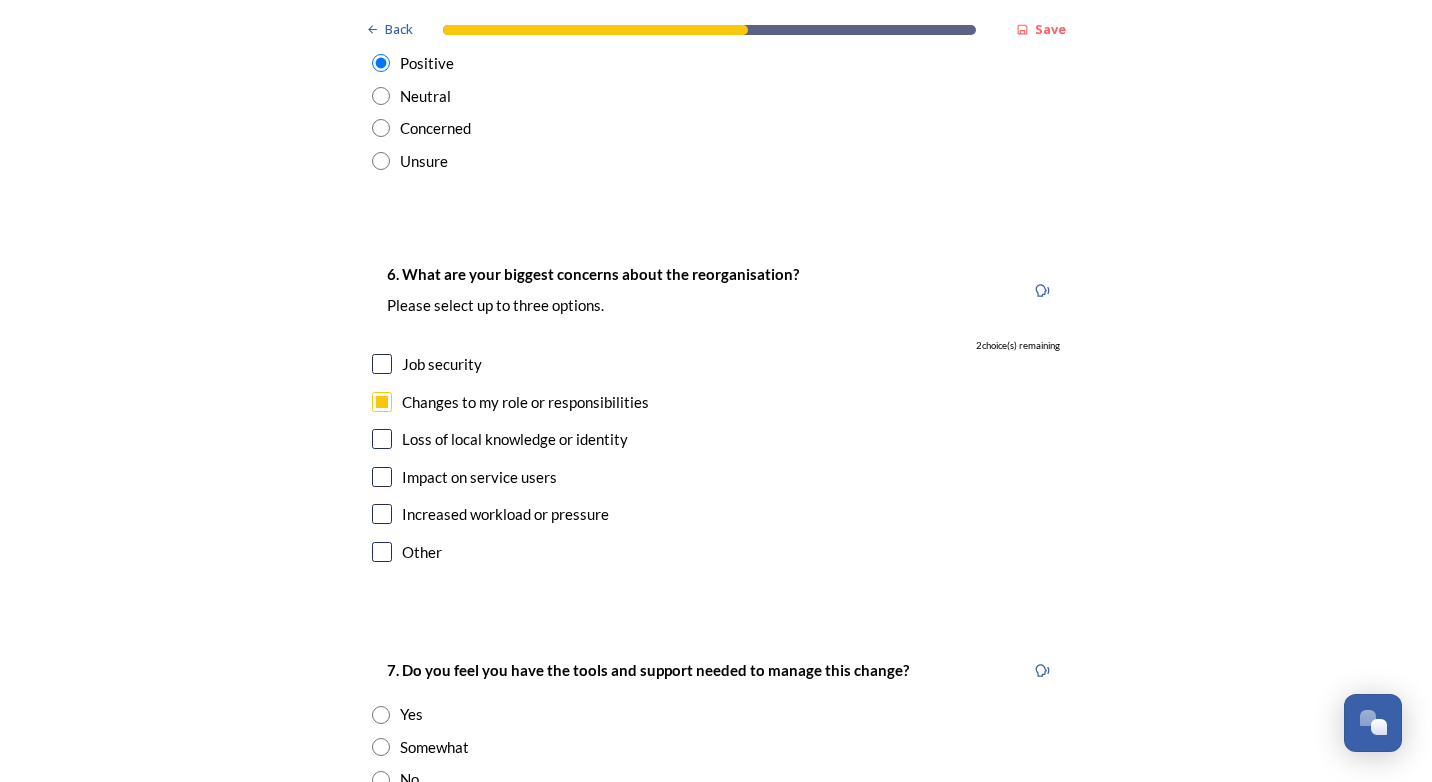 click at bounding box center [382, 364] 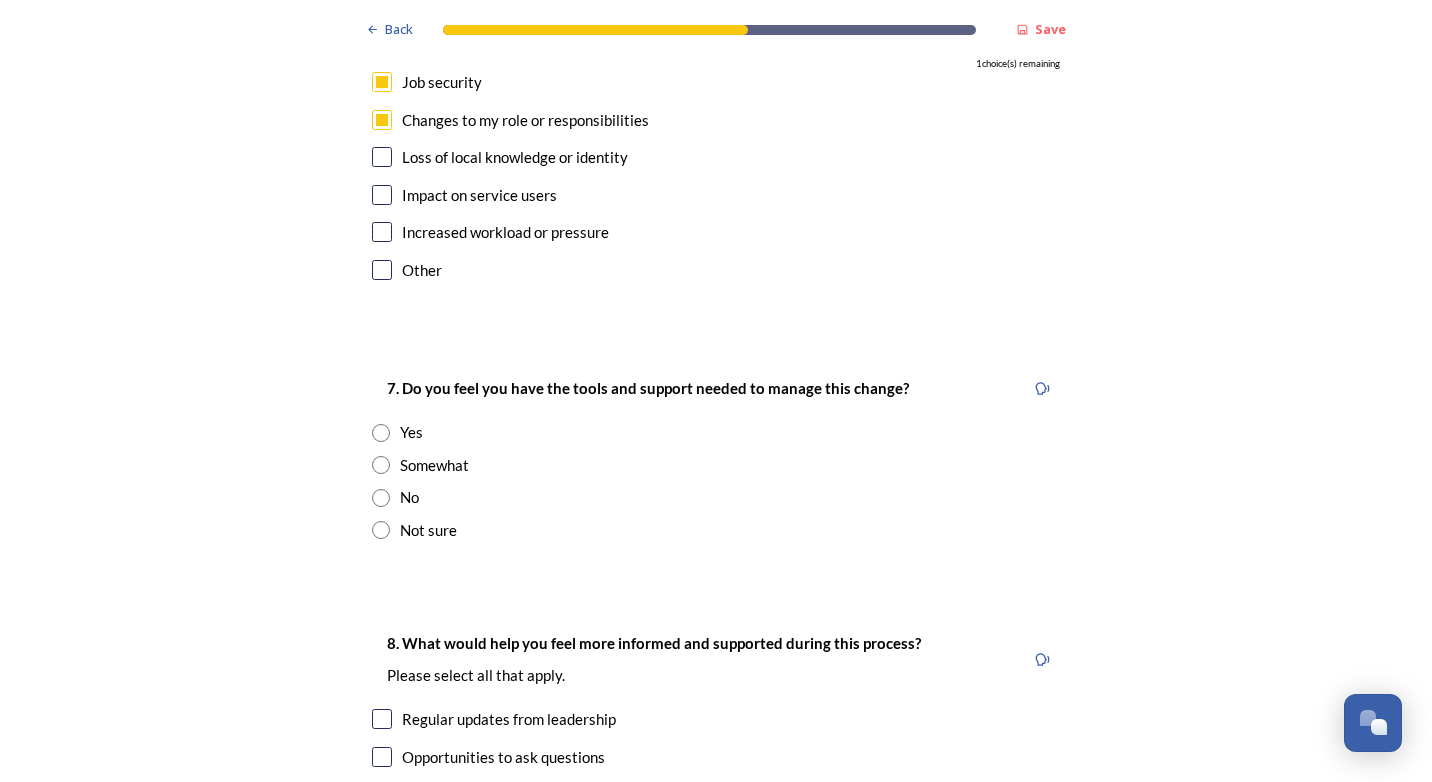 scroll, scrollTop: 4085, scrollLeft: 0, axis: vertical 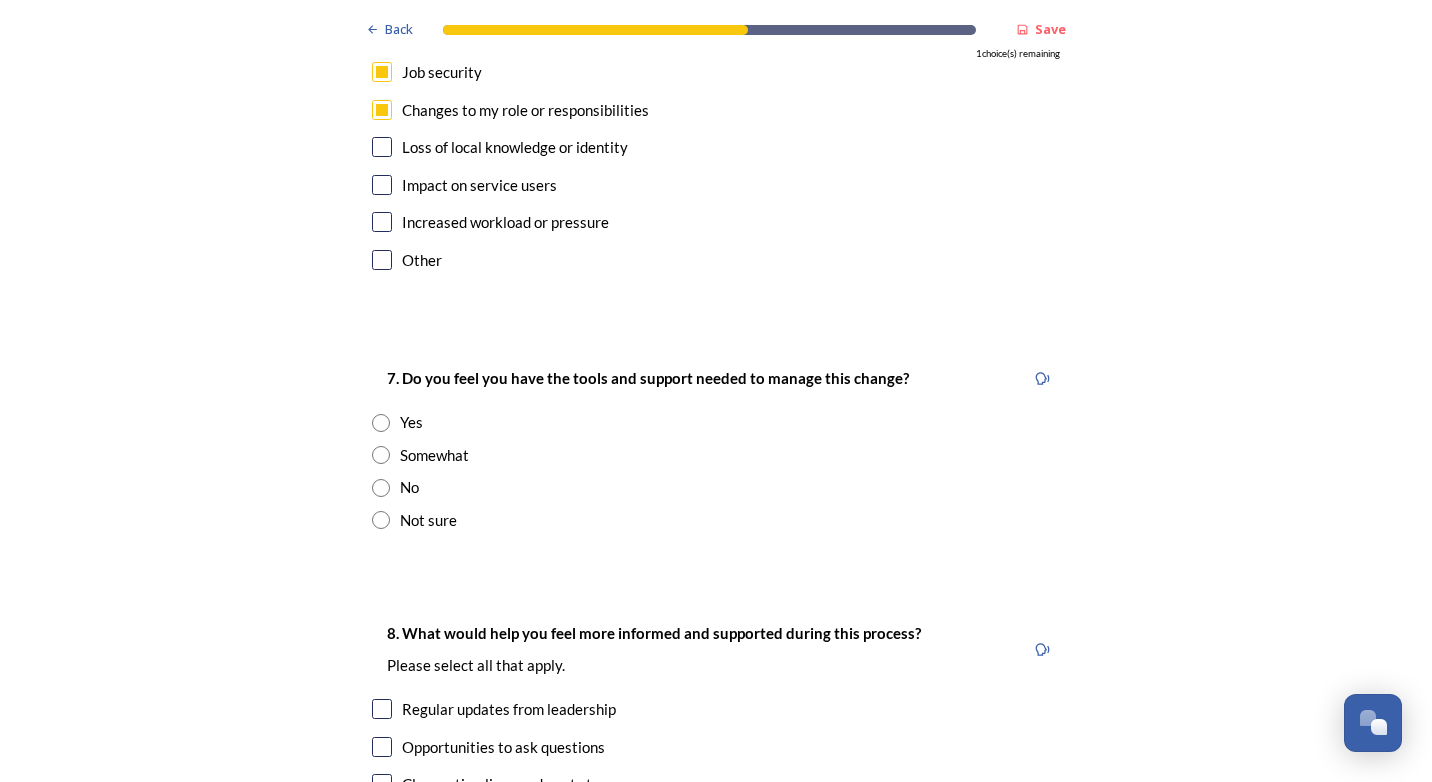 click at bounding box center (381, 455) 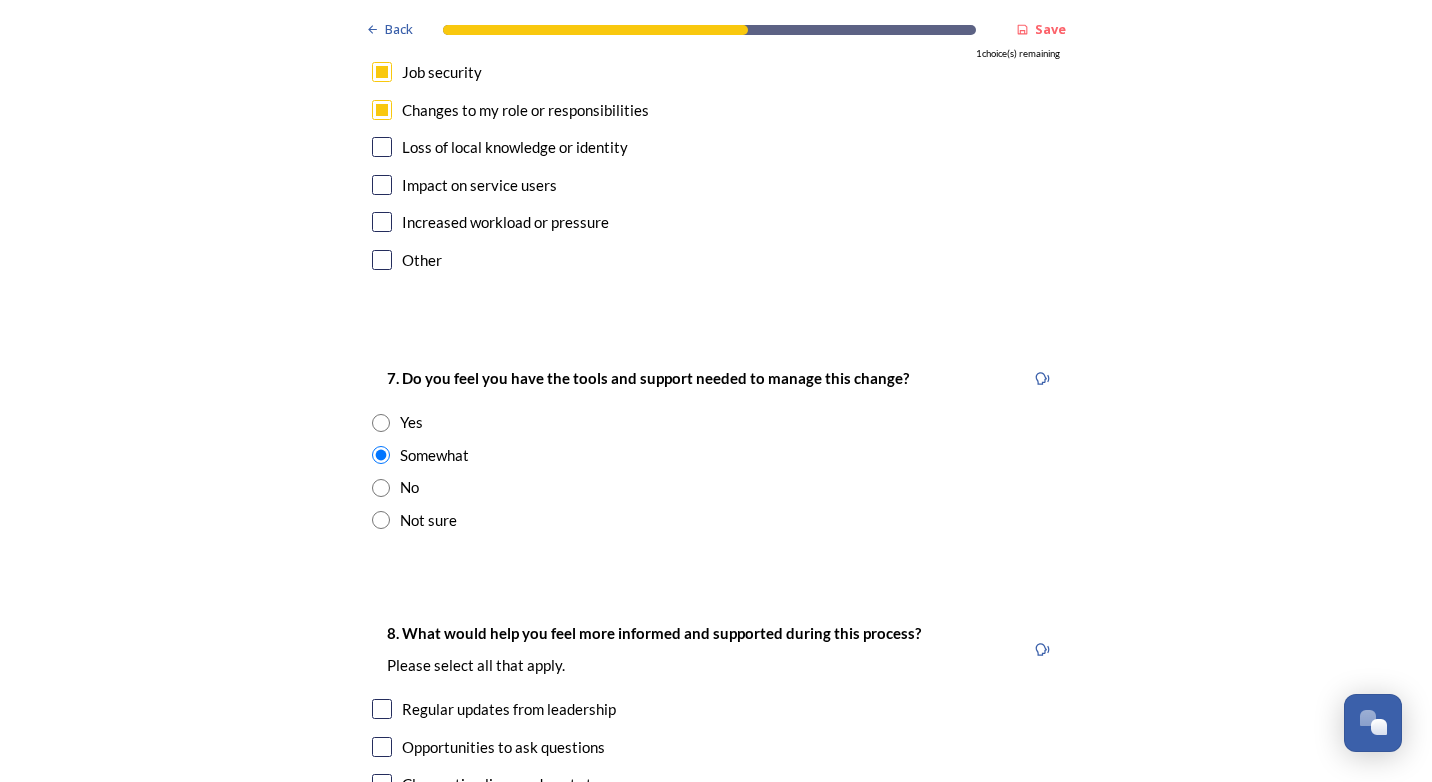 click at bounding box center (381, 520) 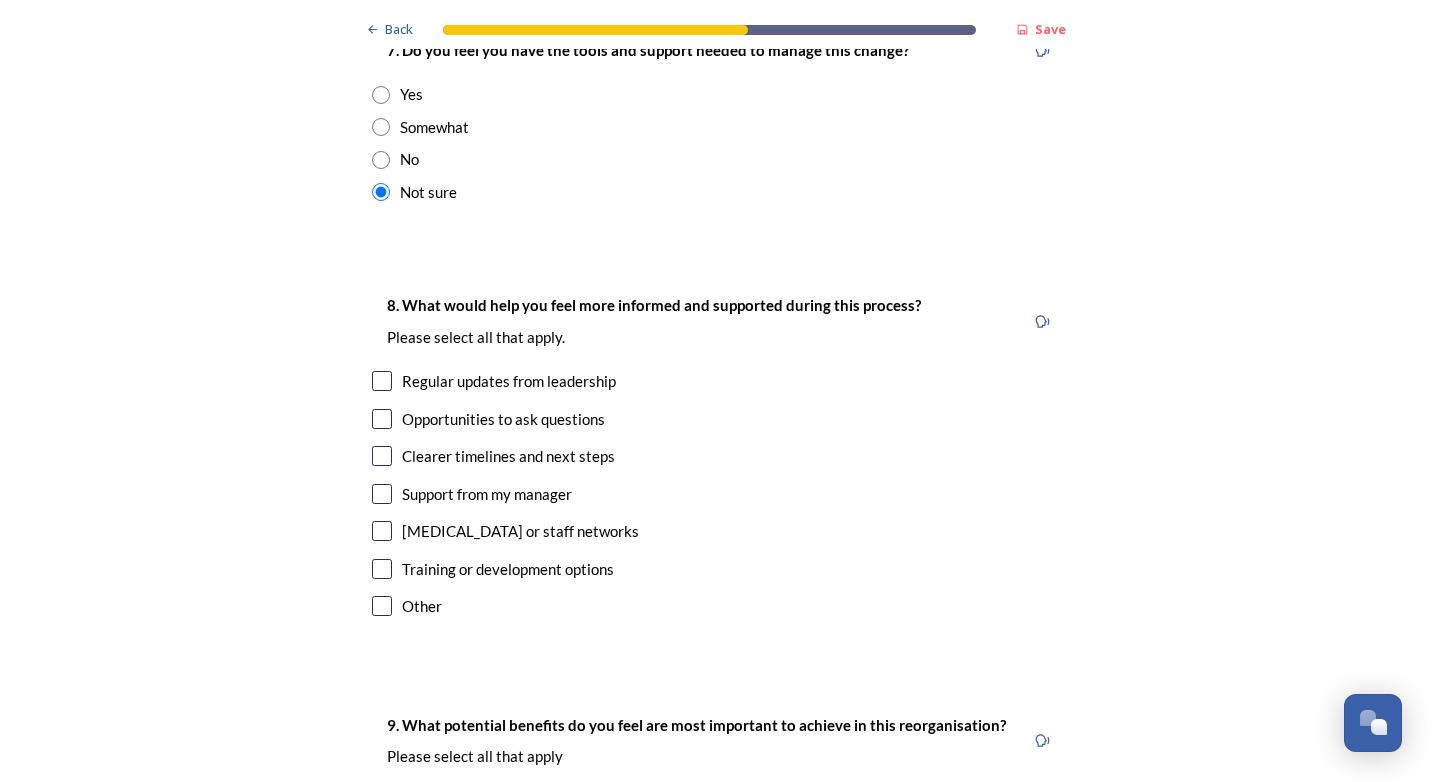 scroll, scrollTop: 4477, scrollLeft: 0, axis: vertical 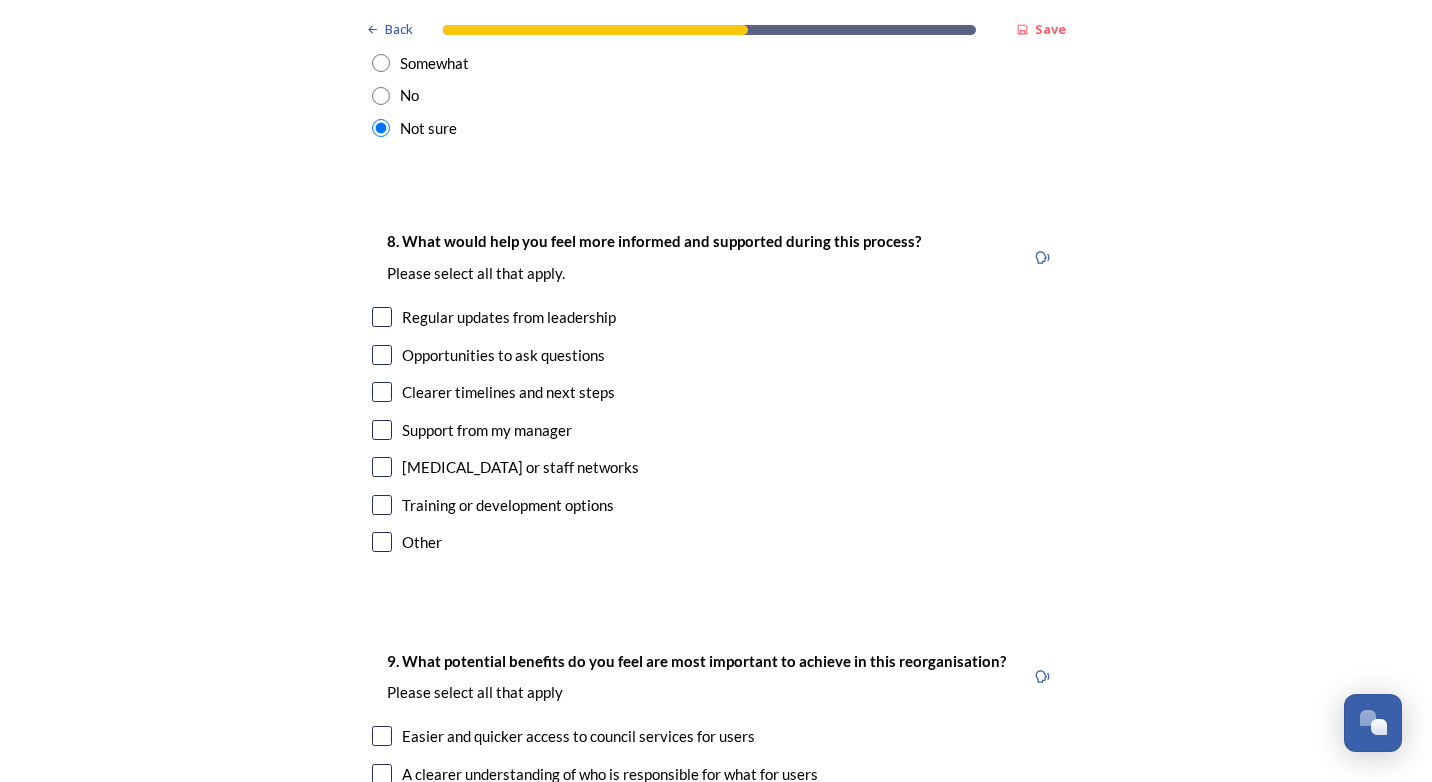 click at bounding box center [382, 392] 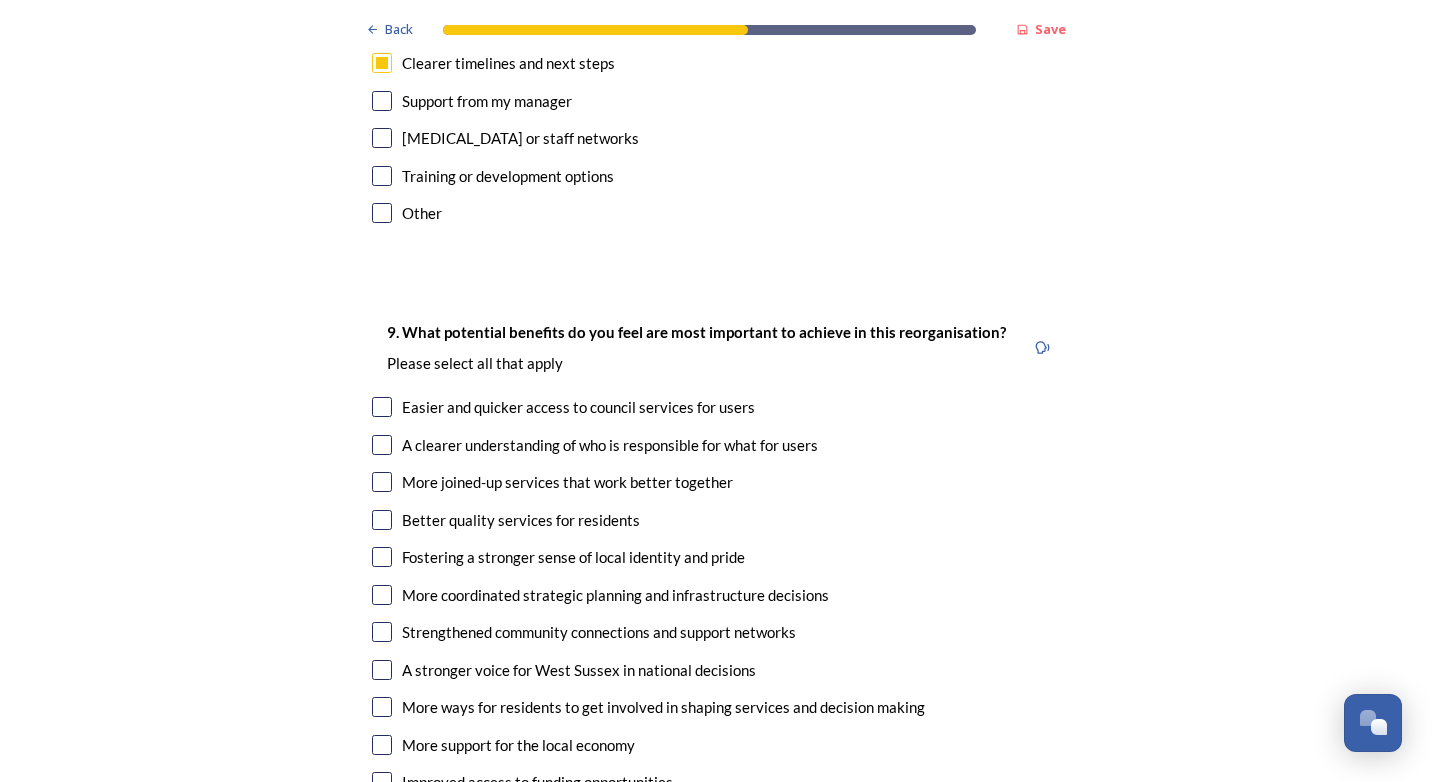 scroll, scrollTop: 4833, scrollLeft: 0, axis: vertical 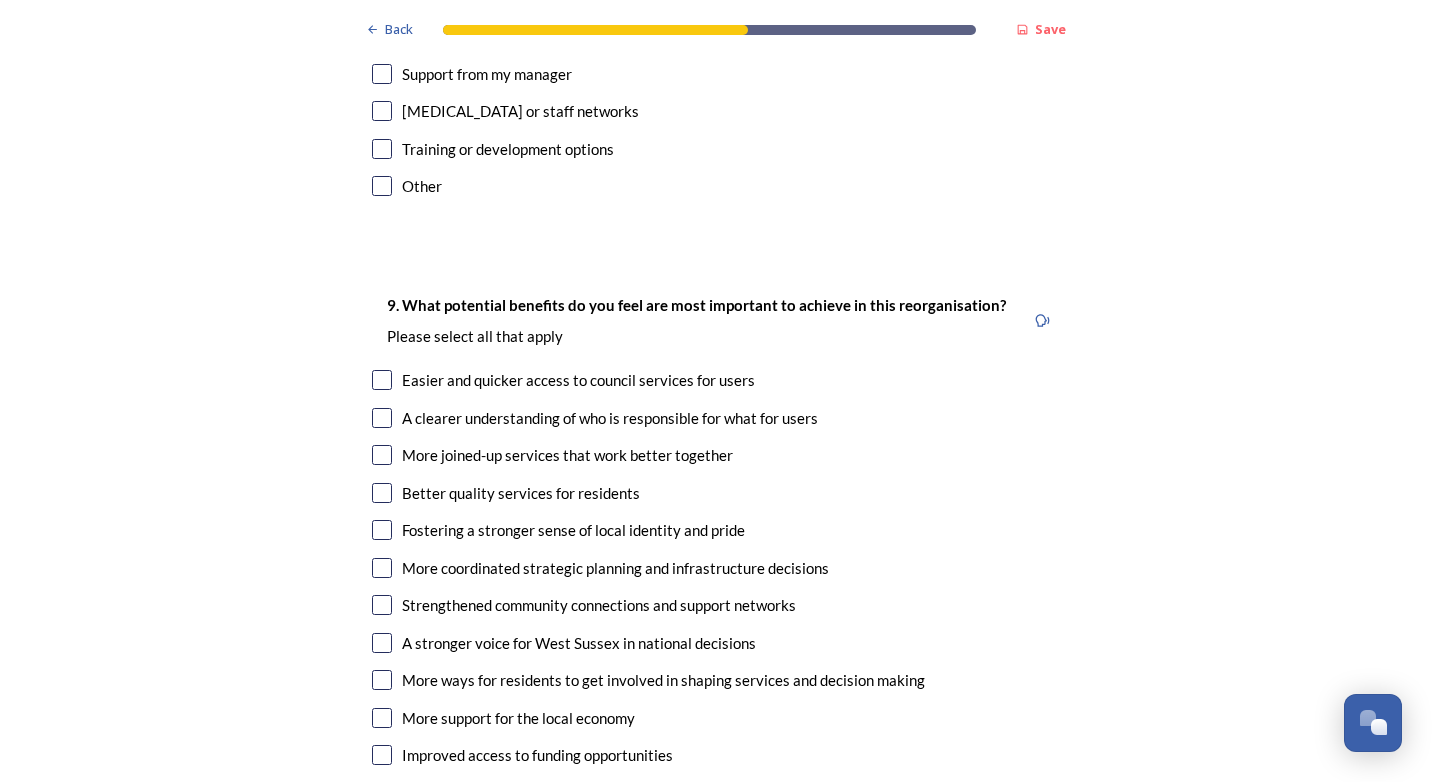 click at bounding box center [382, 455] 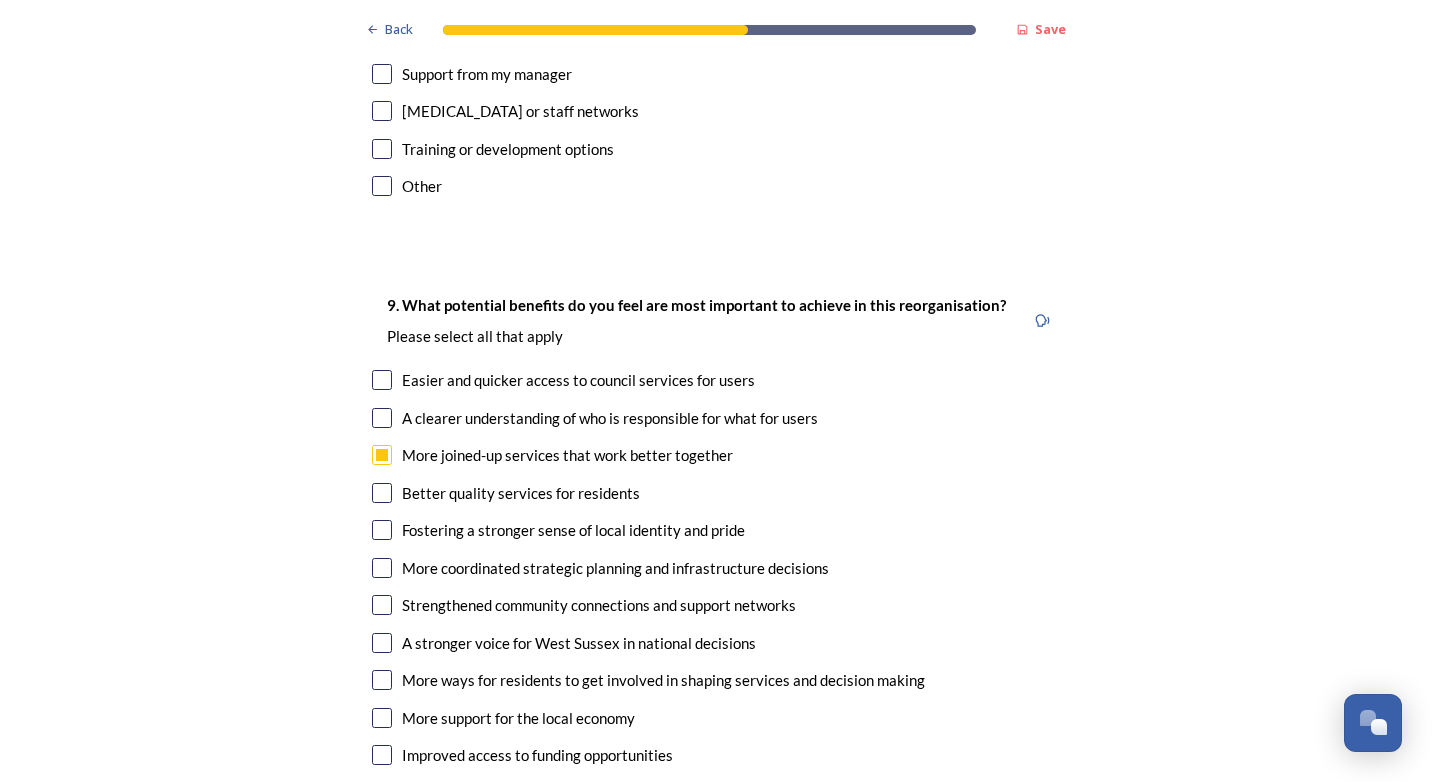 click at bounding box center [382, 418] 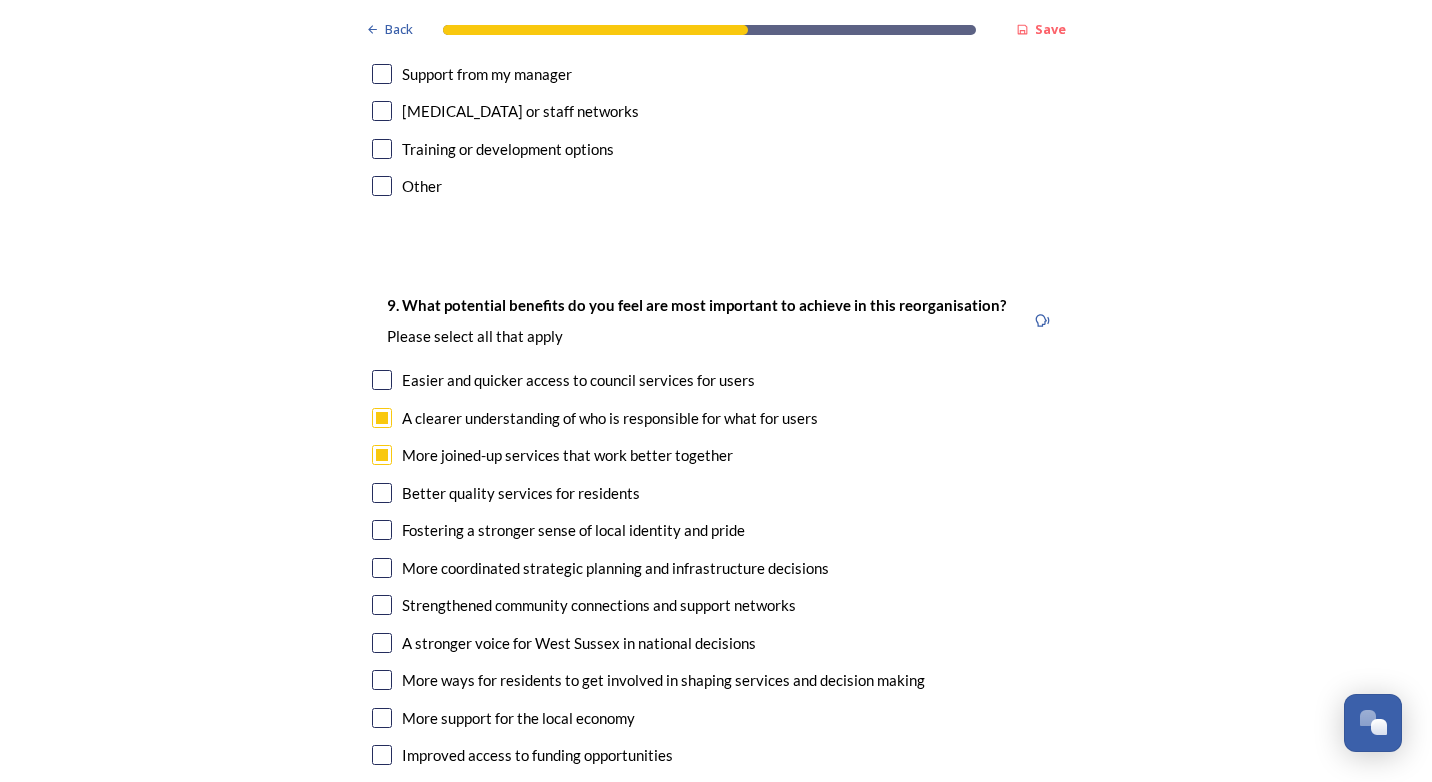 click on "9. What potential benefits do you feel are most important to achieve in this reorganisation? ﻿Please select all that apply Easier and quicker access to council services for users A clearer understanding of who is responsible for what for users More joined-up services that work better together Better quality services for residents Fostering a stronger sense of local identity and pride More coordinated strategic planning and infrastructure decisions  Strengthened community connections and support networks A stronger voice for [GEOGRAPHIC_DATA] in national decisions More ways for residents to get involved in shaping services and decision making More support for the local economy Improved access to funding opportunities Other" at bounding box center (716, 551) 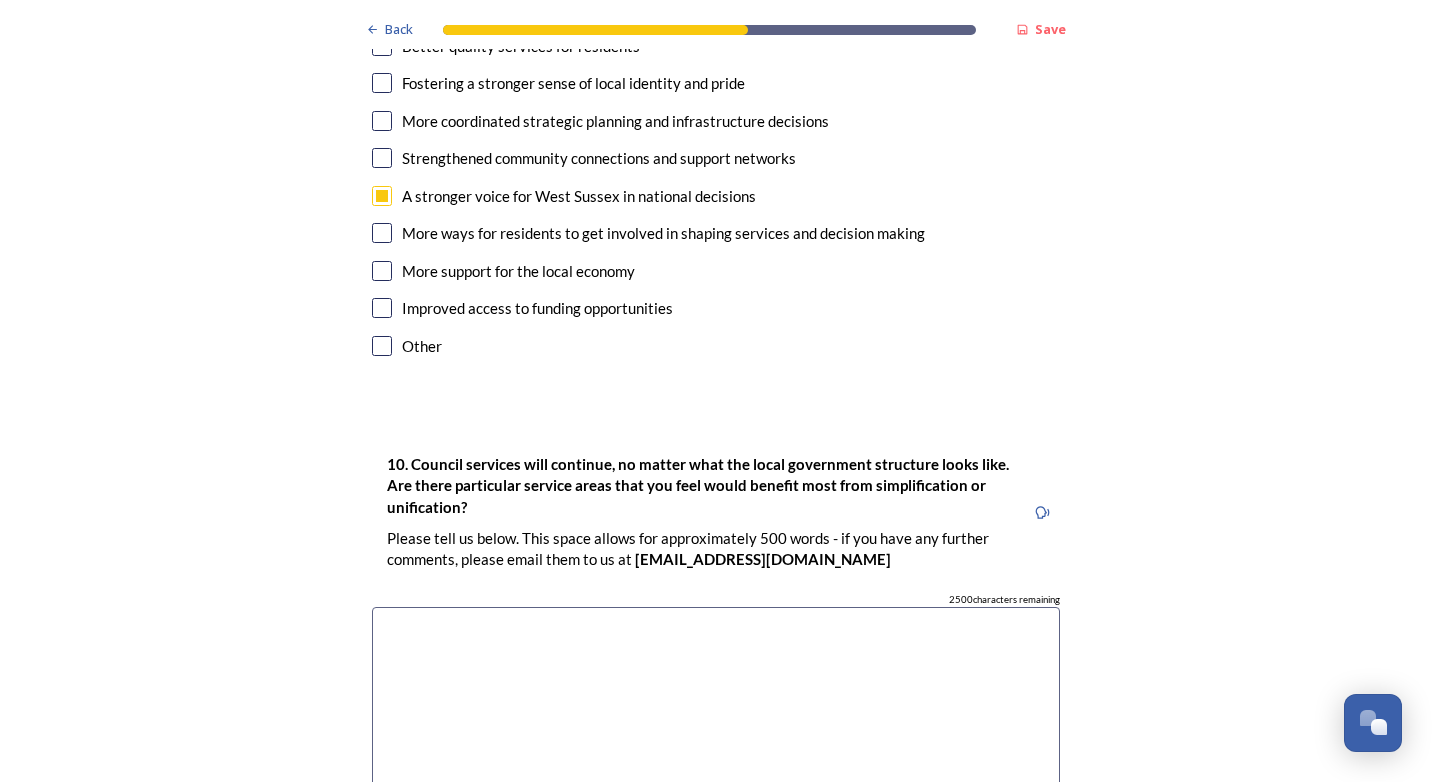 scroll, scrollTop: 5289, scrollLeft: 0, axis: vertical 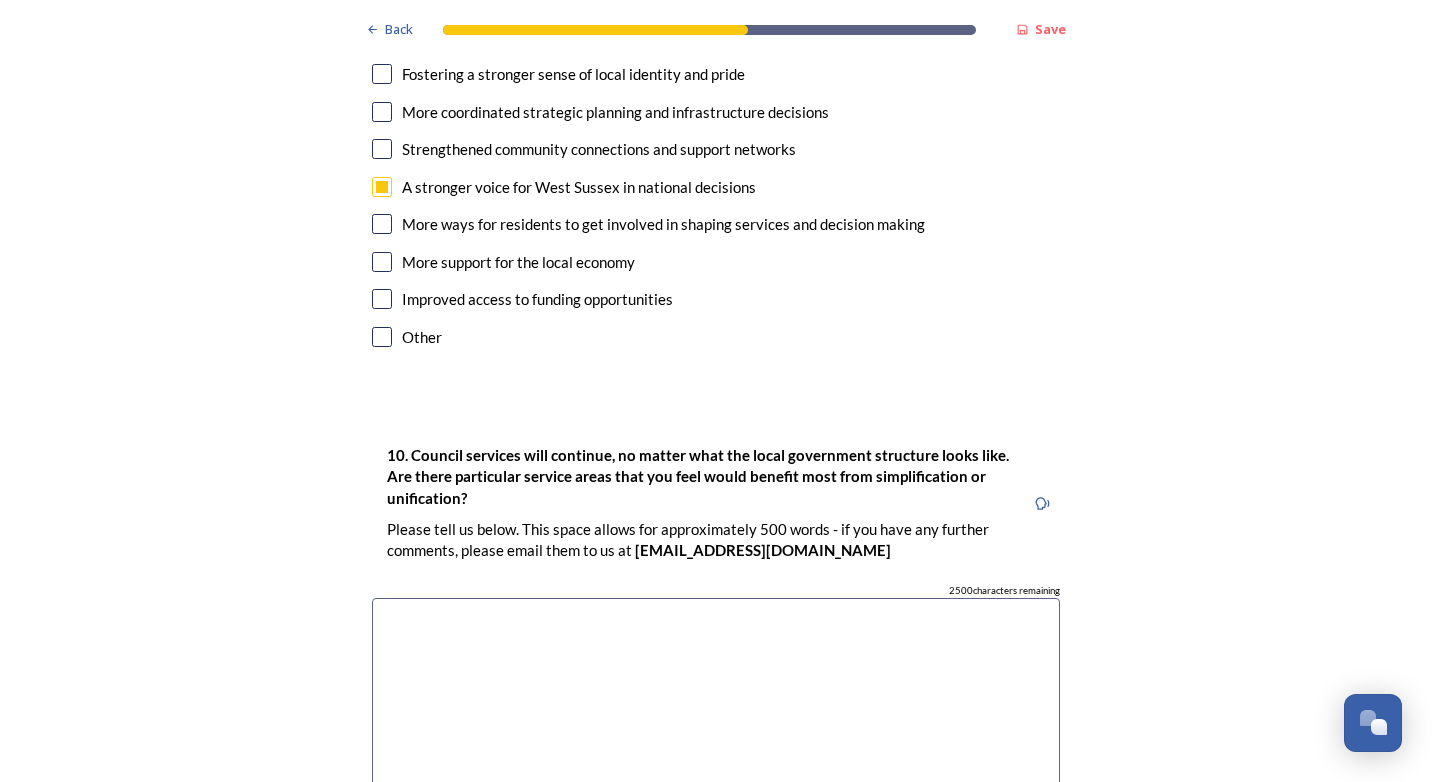 click at bounding box center (716, 710) 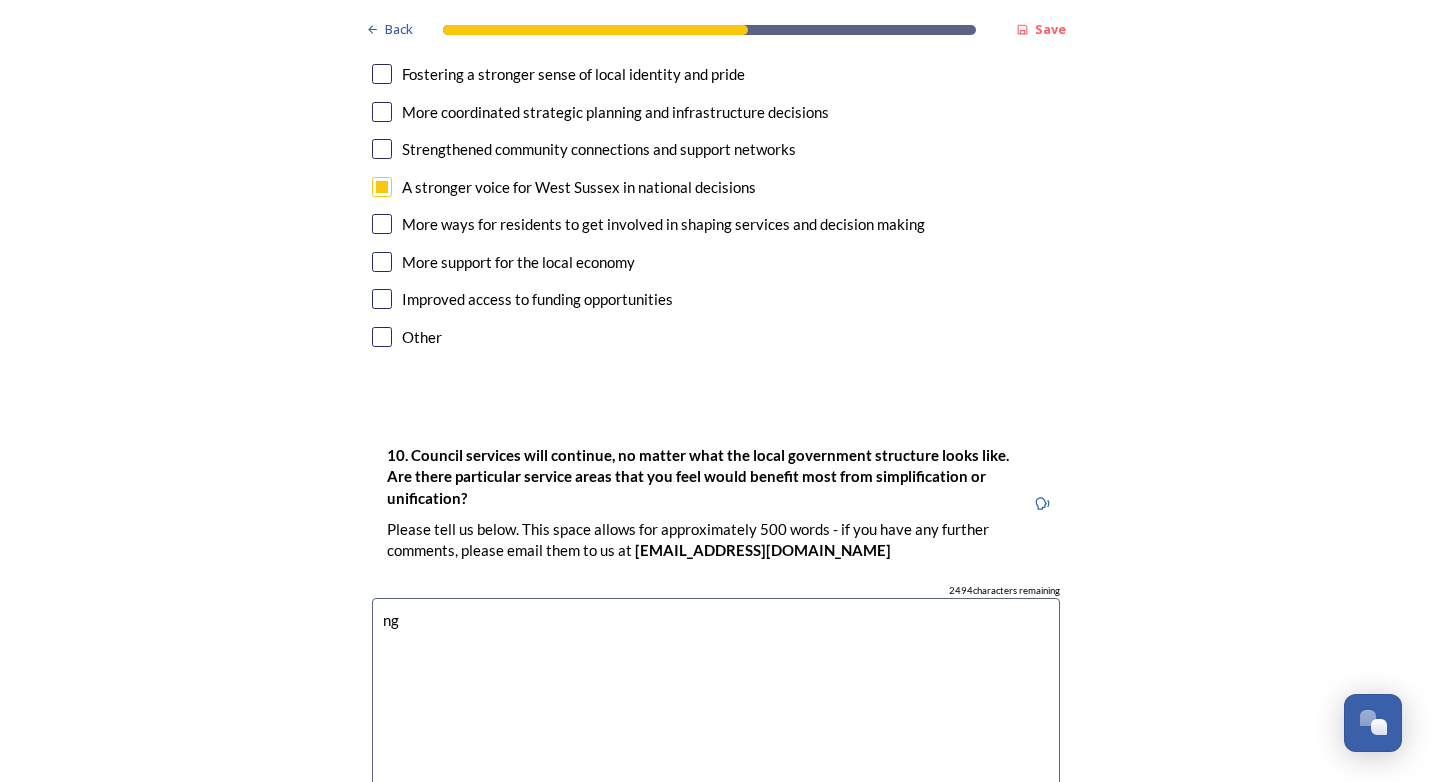 type on "g" 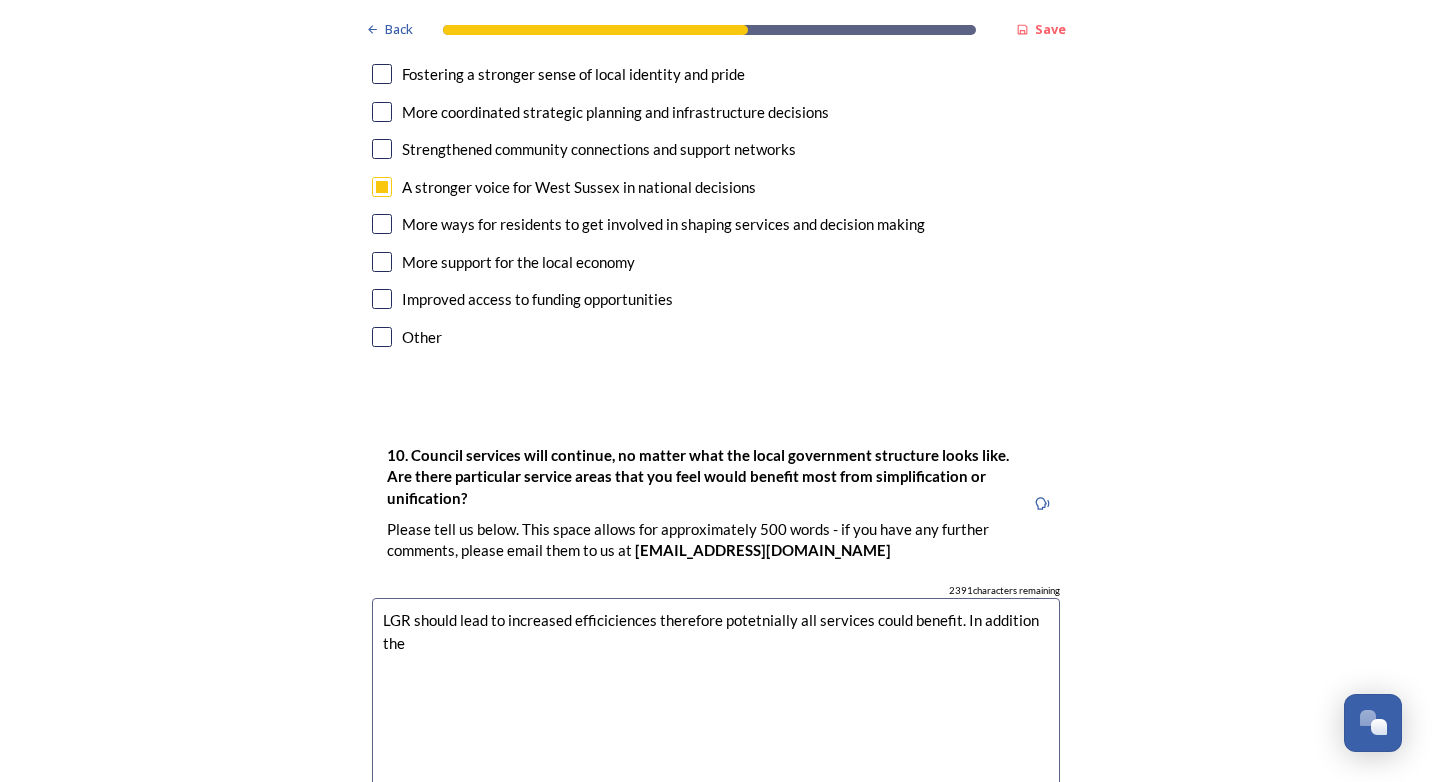 click on "LGR should lead to increased efficiciences therefore potetnially all services could benefit. In addition the" at bounding box center (716, 710) 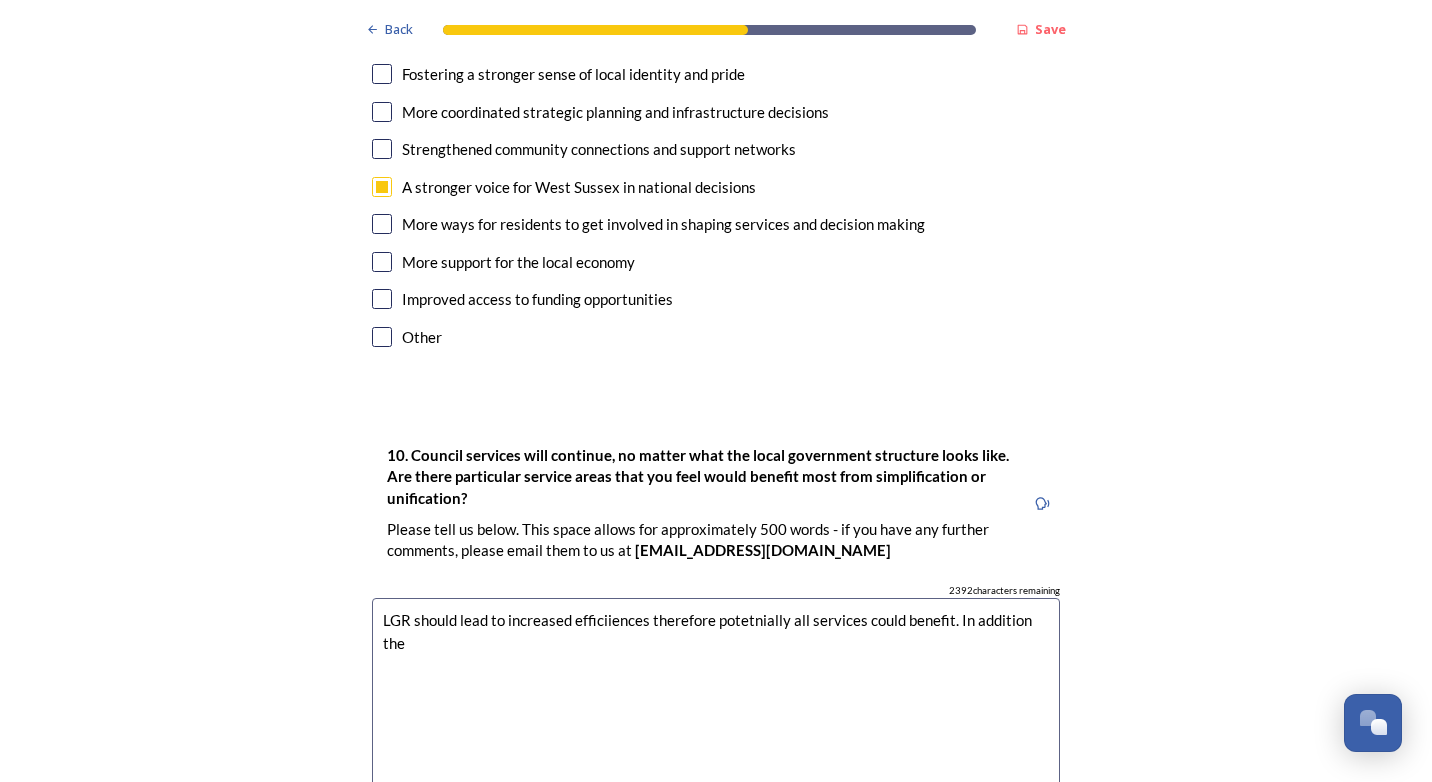 click on "LGR should lead to increased efficiiences therefore potetnially all services could benefit. In addition the" at bounding box center (716, 710) 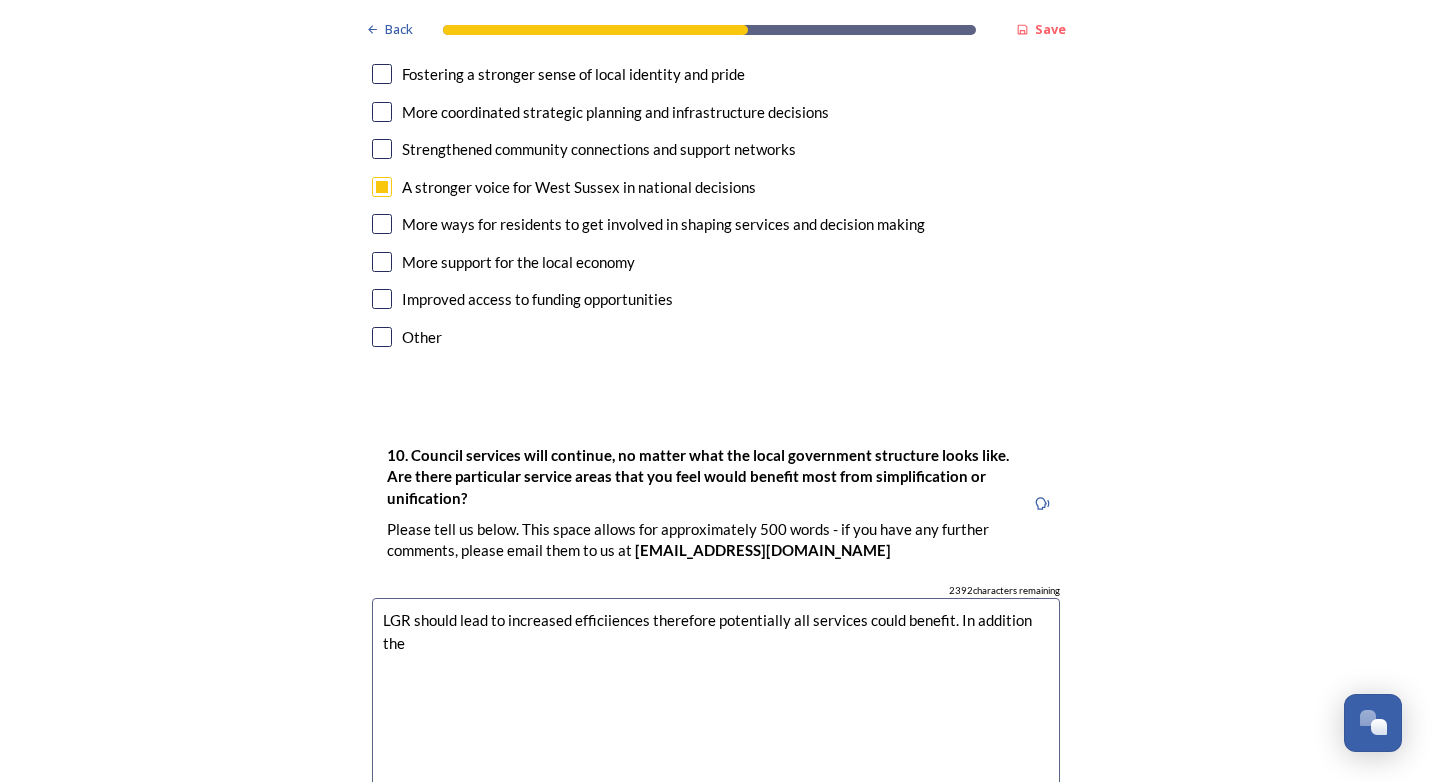 click on "LGR should lead to increased efficiiences therefore potentially all services could benefit. In addition the" at bounding box center [716, 710] 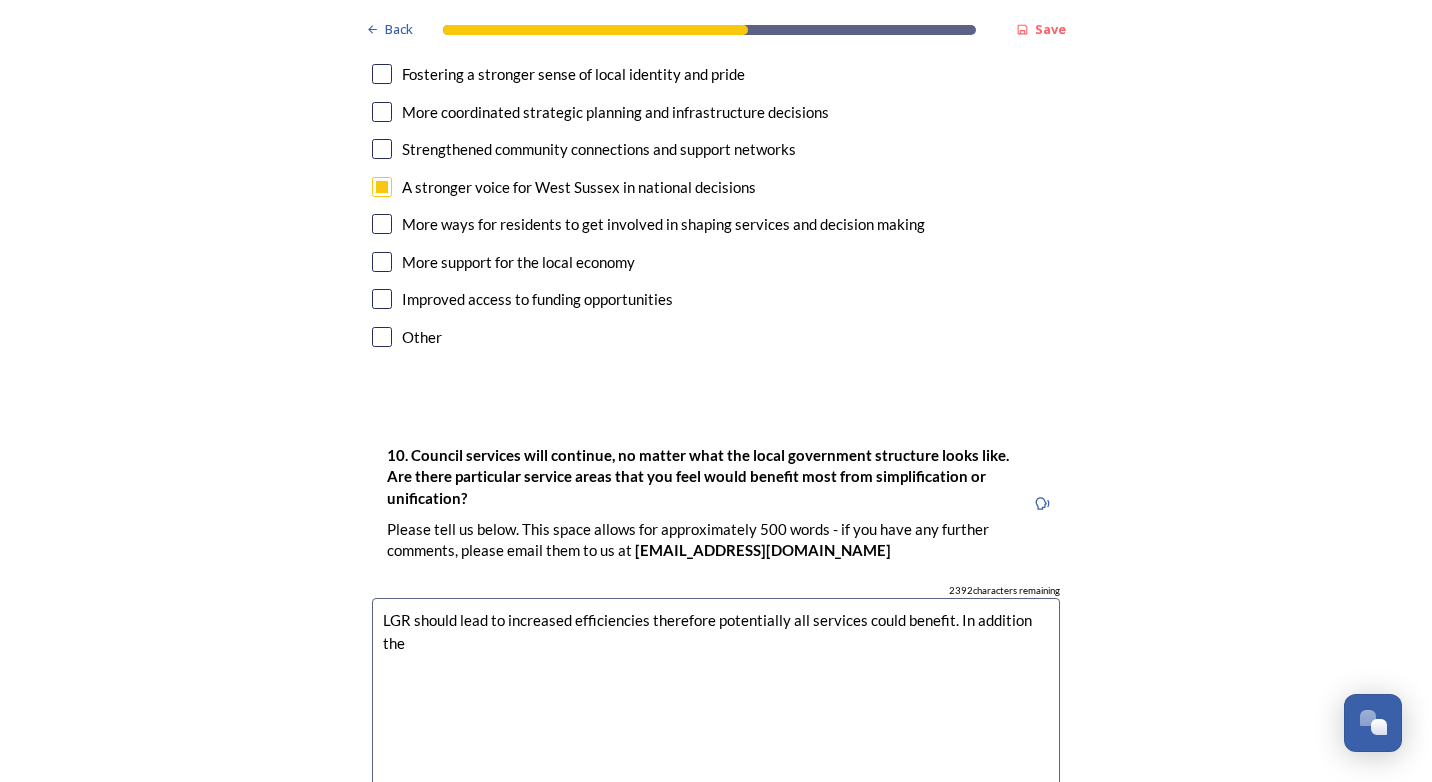 drag, startPoint x: 397, startPoint y: 541, endPoint x: 416, endPoint y: 498, distance: 47.010635 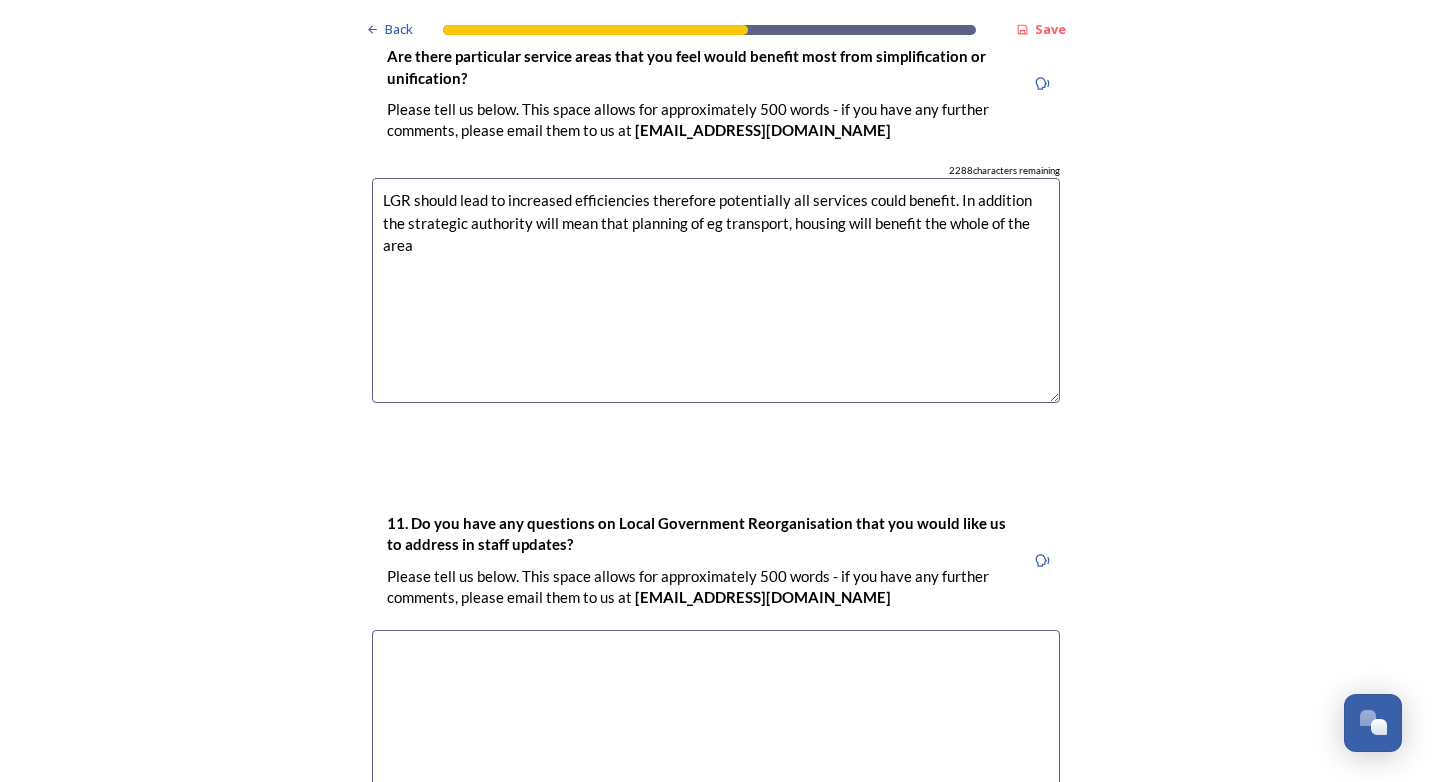 scroll, scrollTop: 5932, scrollLeft: 0, axis: vertical 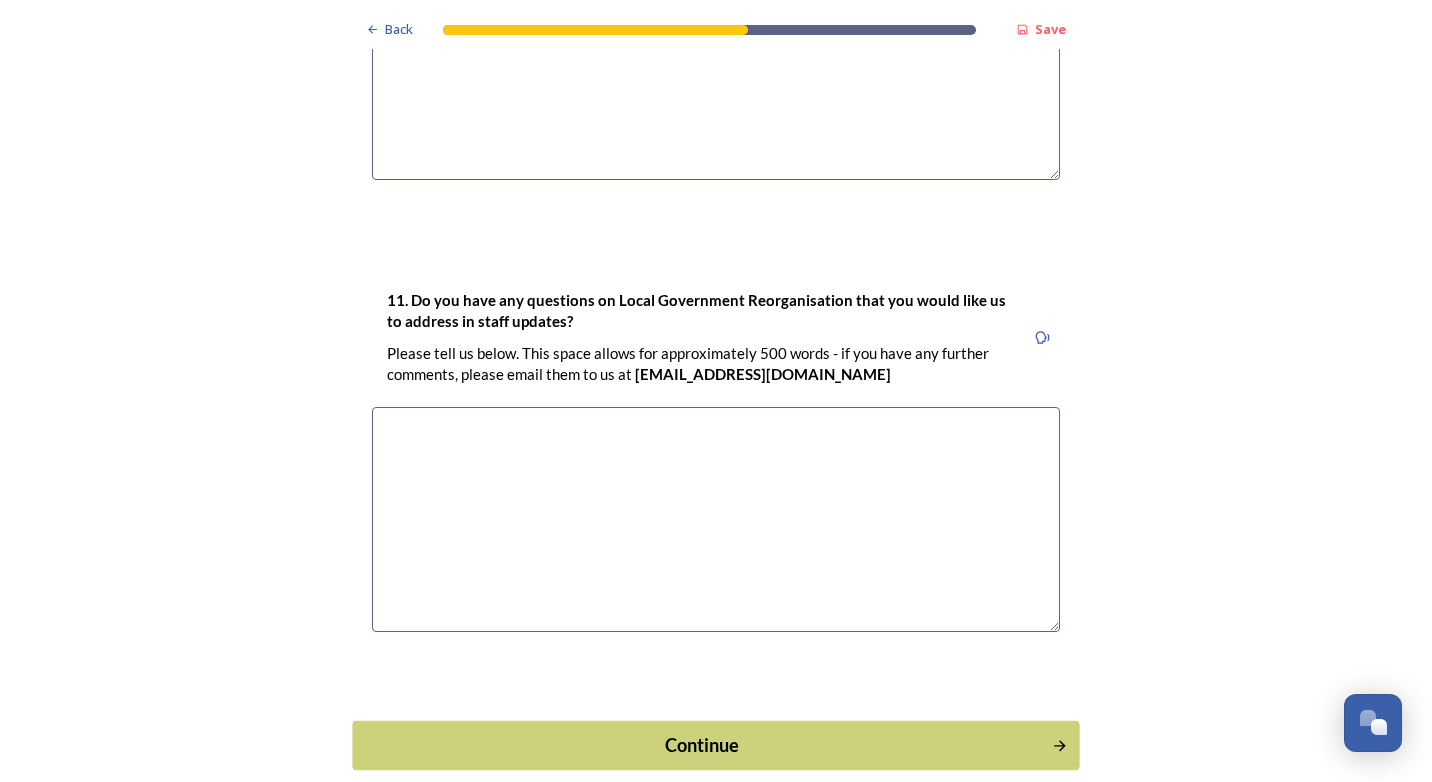 type on "LGR should lead to increased efficiencies therefore potentially all services could benefit. In addition the strategic authority will mean that planning of eg transport, housing will benefit the whole of the area" 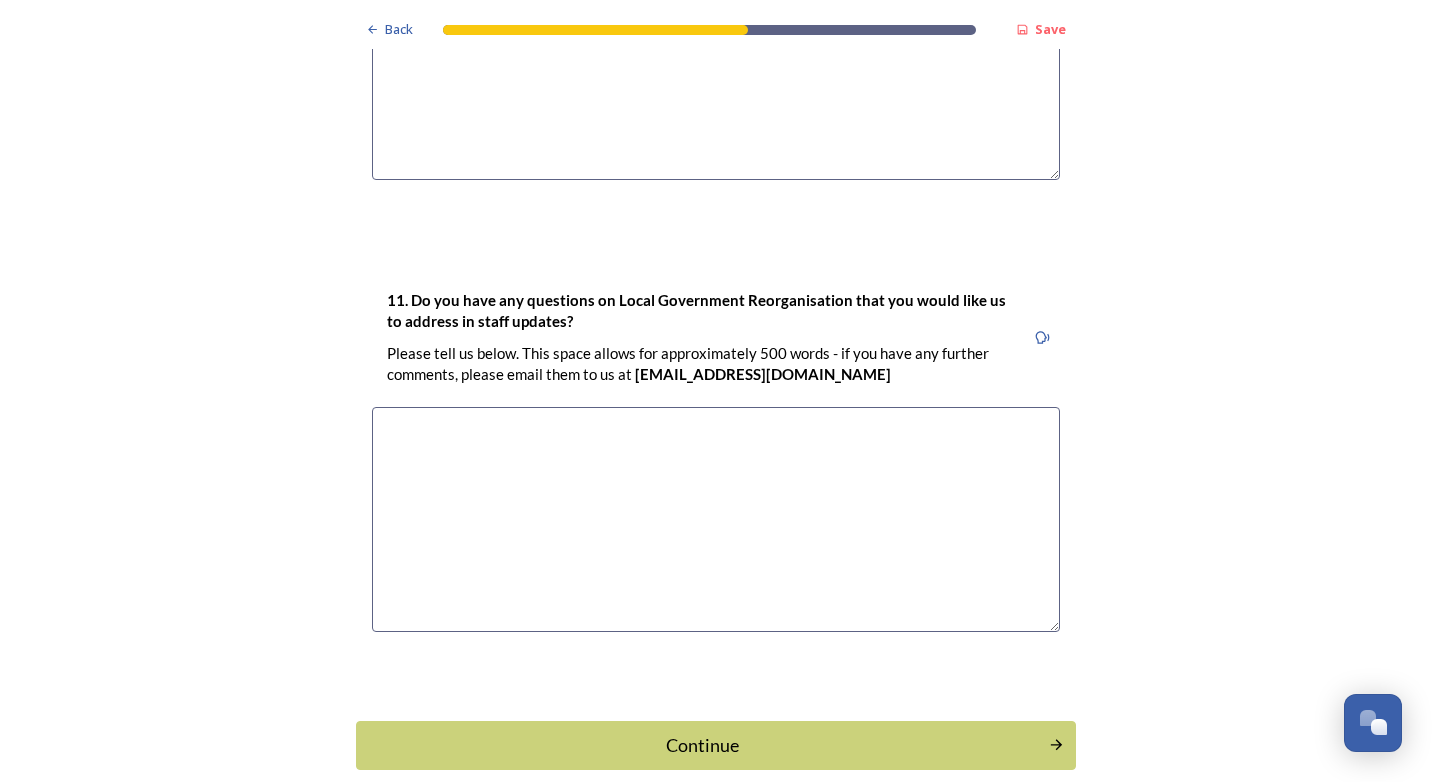 scroll, scrollTop: 0, scrollLeft: 0, axis: both 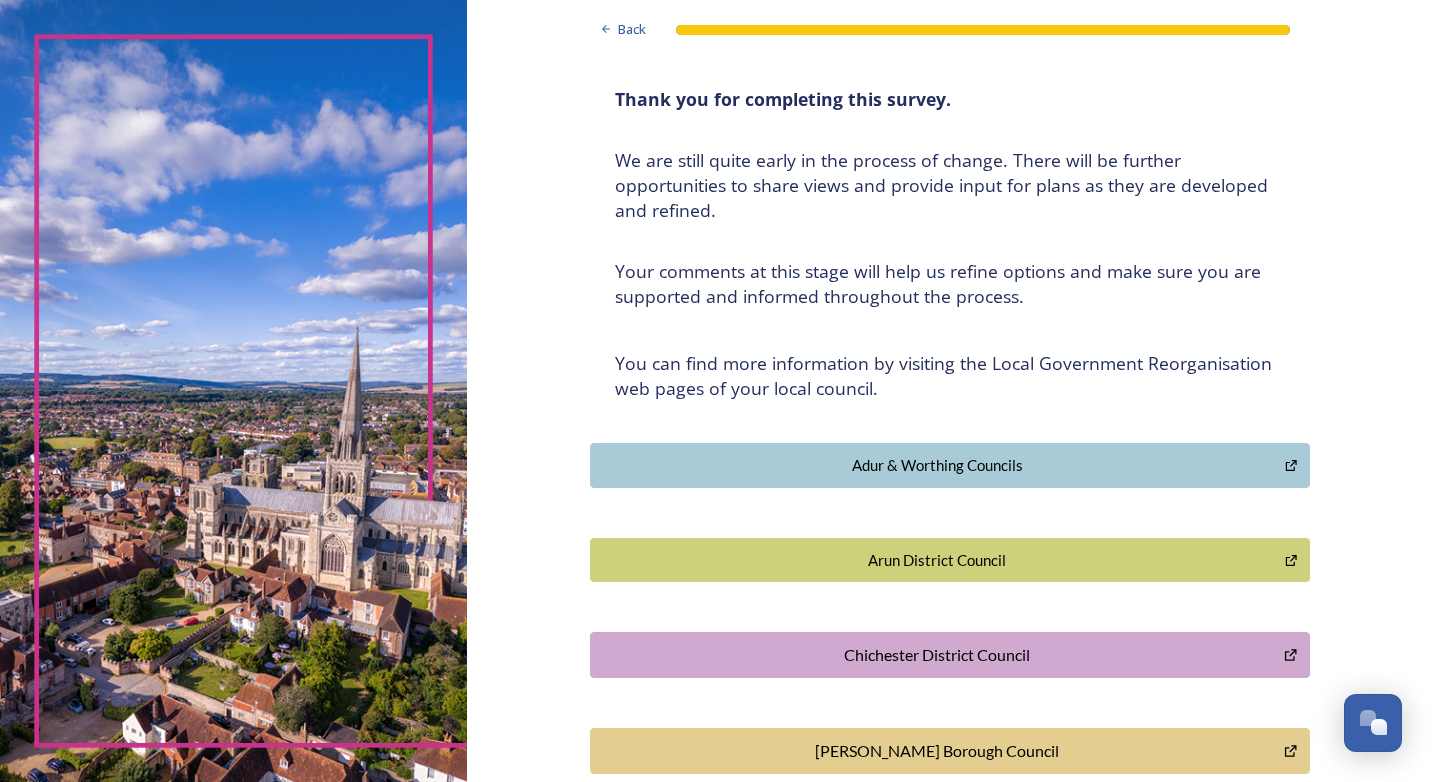 click on "Arun District Council" at bounding box center (938, 560) 